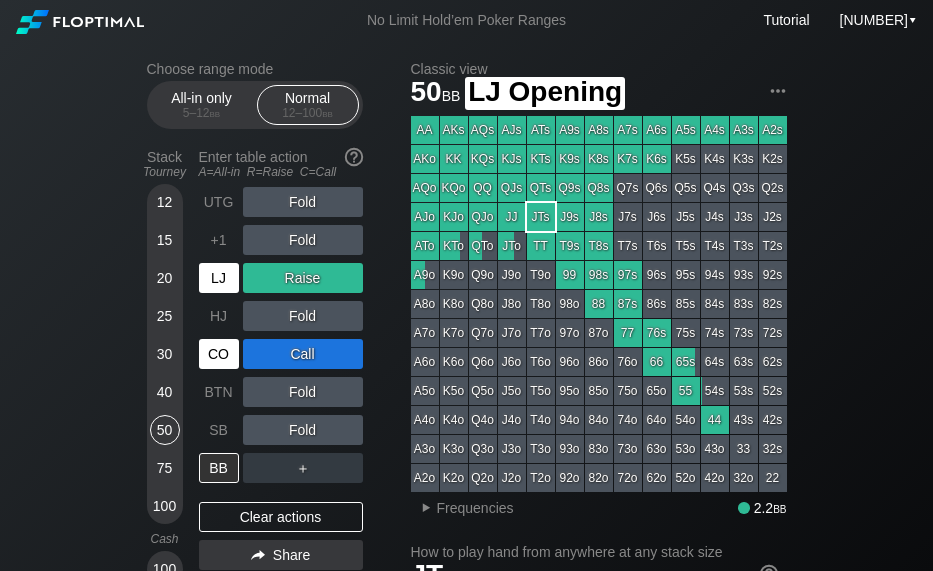 scroll, scrollTop: 0, scrollLeft: 0, axis: both 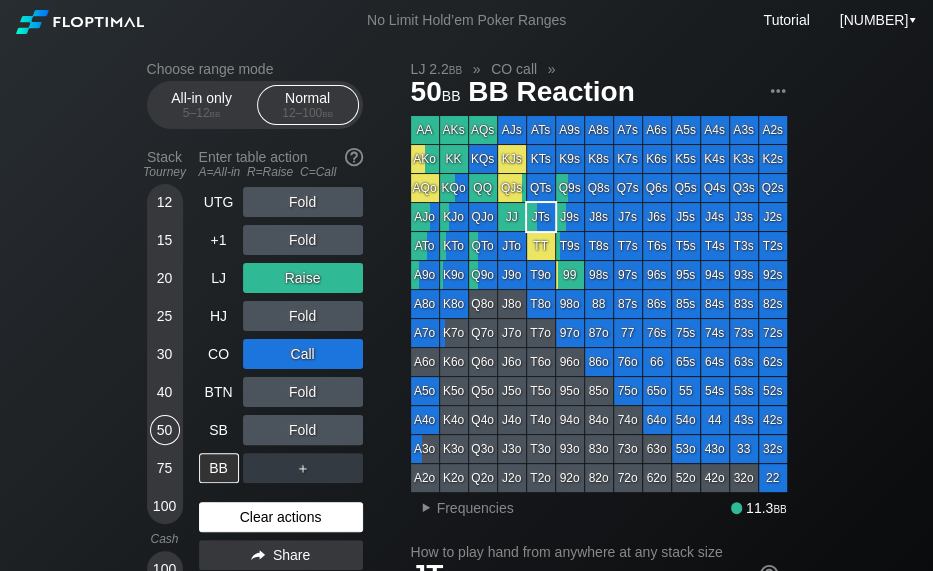 drag, startPoint x: 330, startPoint y: 530, endPoint x: 319, endPoint y: 530, distance: 11 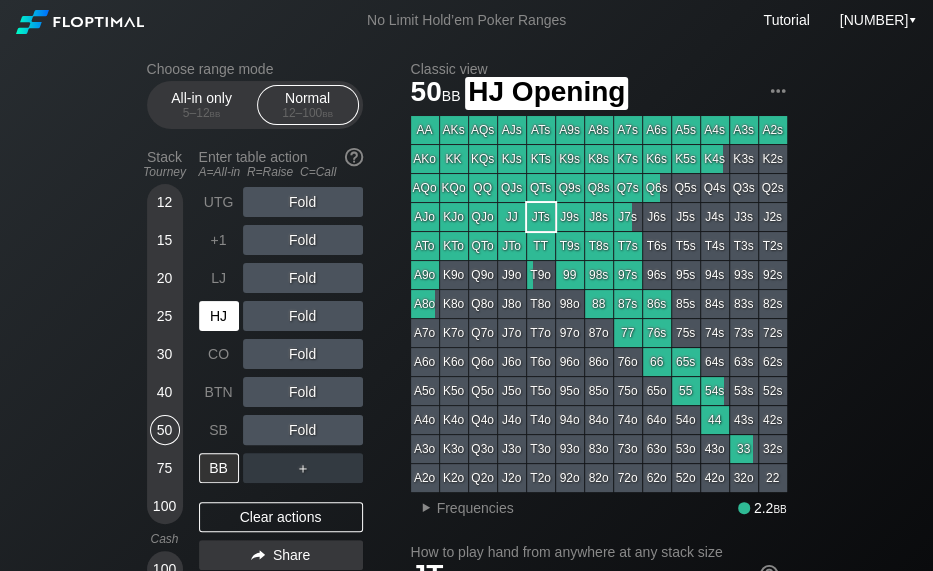click on "HJ" at bounding box center (219, 316) 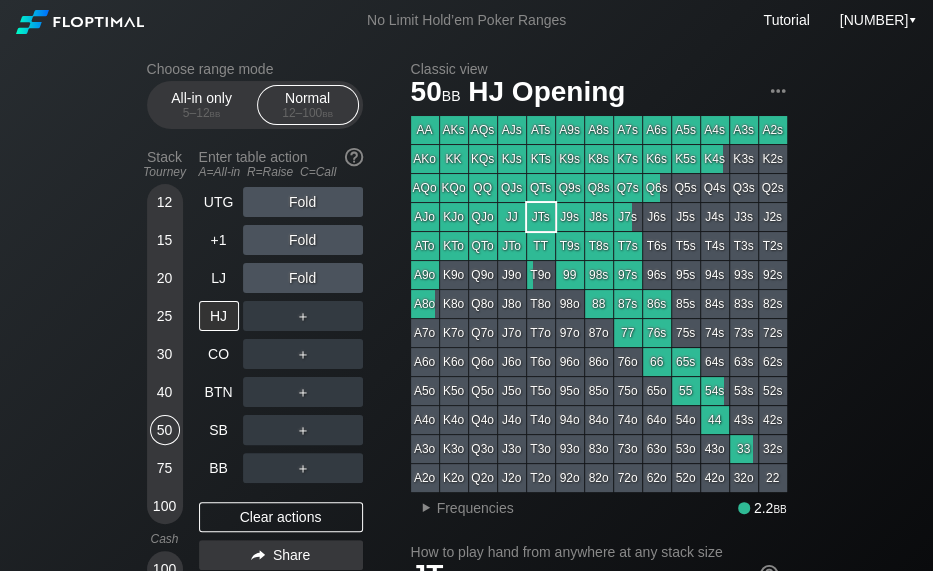 click on "50" at bounding box center [165, 430] 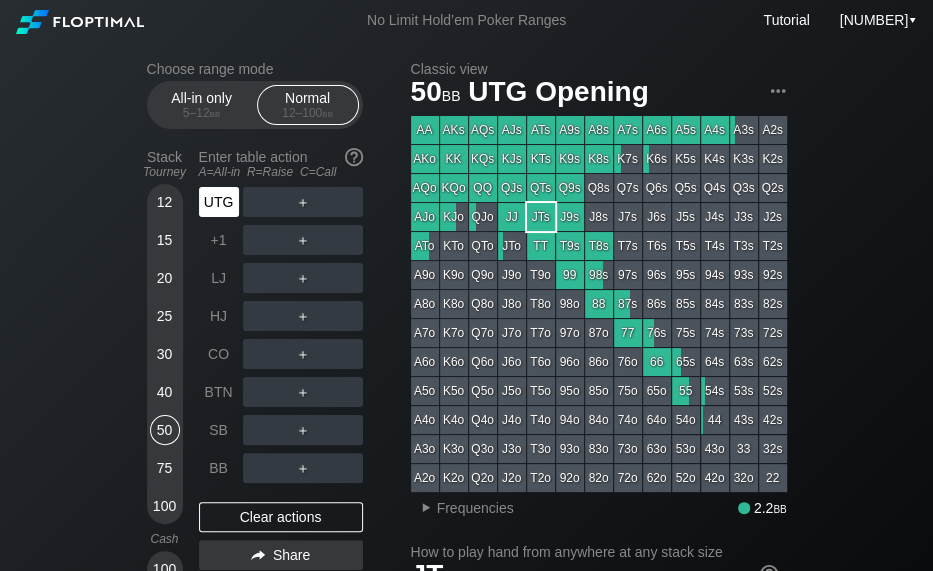 click on "UTG" at bounding box center [219, 202] 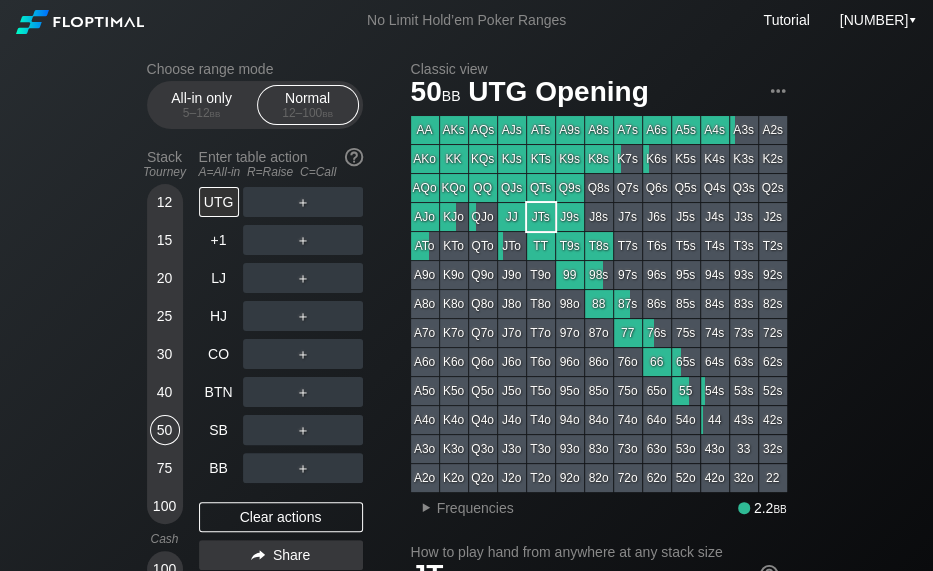 click on "Choose range mode All-in only 5 – 12 bb Normal 12 – 100 bb Stack Tourney Enter table action A=All-in  R=Raise  C=Call 12 15 20 25 30 40 50 75 100 Cash 100 UTG Fold +1 Fold LJ Fold HJ ＋ CO ＋ BTN ＋ SB ＋ BB ＋ Clear actions Share Color legend   Call   Fold   Raise   No data   All-in Classic view 30 bb   SB   Opening AA AKs AQs AJs ATs A9s A8s A7s A6s A5s A4s A3s A2s AKo KK KQs KJs KTs K9s K8s K7s K6s K5s K4s K3s K2s AQoKQo QQ QJs QTs Q9s Q8s Q7s Q6s Q5s Q4s Q3s Q2s AJo KJo QJo JJ JTs J9s J8s J7s J6s J5s J4s J3s J2s ATo KTo QTo JTo TT T9s T8s T7s T6s T5s T4s T3s T2s A9o K9o Q9o J9o T9o 99 98s 97s 96s 95s 94s 93s 92s A8o K8o Q8o J8o T8o 98o 88 87s 86s 85s 84s 83s 82s A7o K7o Q7o J7o T7o 97o 87o 77 76s 75s 74s 73s 72s A6o K6o Q6o J6o T6o 96o 86o 76o 66 65s 64s 63s 62s A5o K5o Q5o J5o T5o 95o 85o 75o 65o 55 54s 53s 52s A4o K4o Q4o J4o T4o 94o 84o 74o 64o 54o 44 43s 42s A3o K3o Q3o J3o T3o 93o 83o 73o 63o 53o 43o 33 32s A2o K2o Q2o J2o T2o 92o 82o 72o 62o 52o 42o 32o 22 ▸ Frequencies   2.2 bbJT s" at bounding box center (466, 1164) 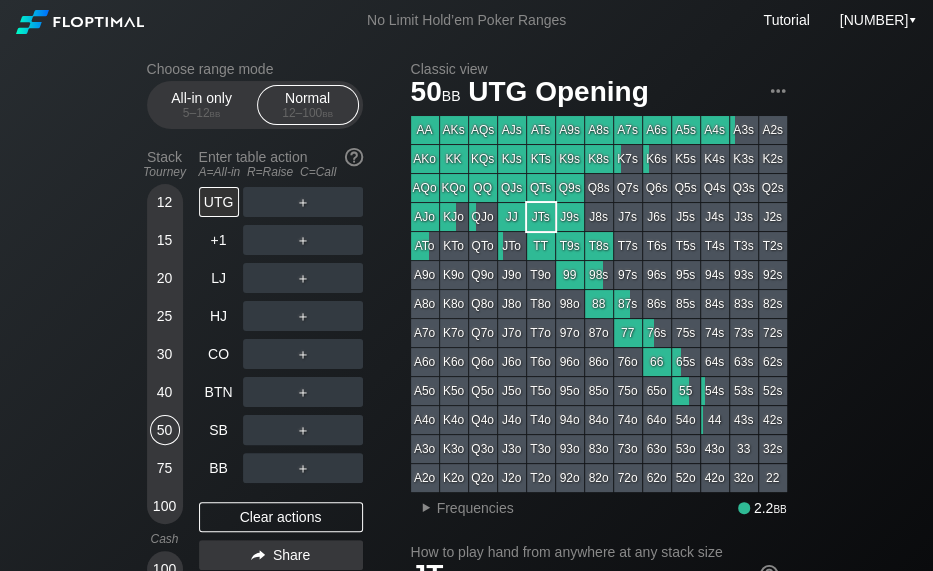 click on "＋" at bounding box center [303, 354] 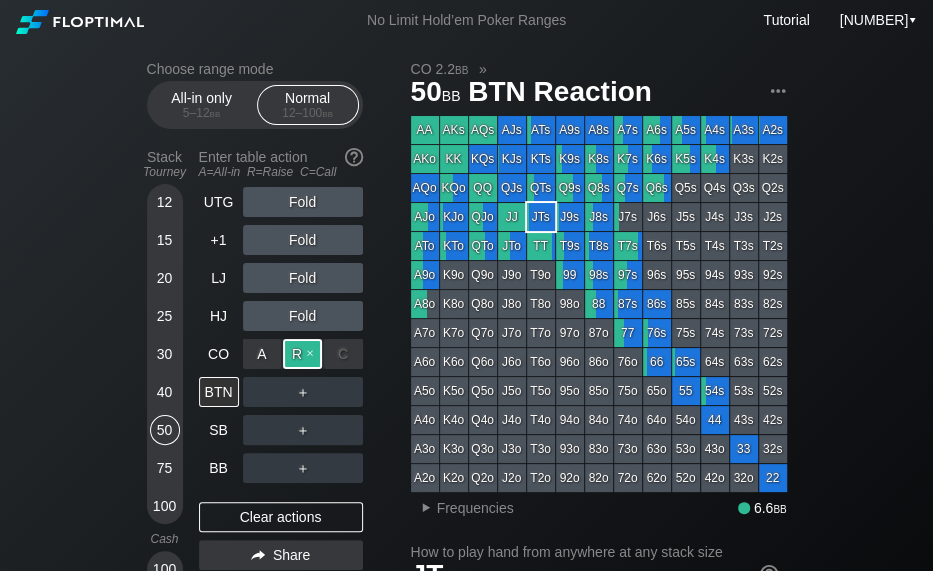 click on "R ✕" at bounding box center (302, 354) 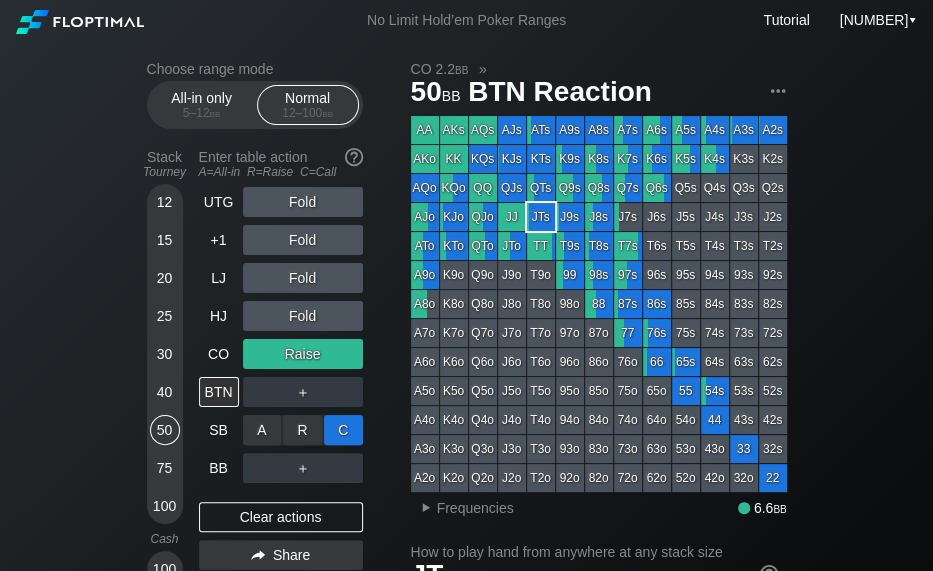 click on "C ✕" at bounding box center (343, 430) 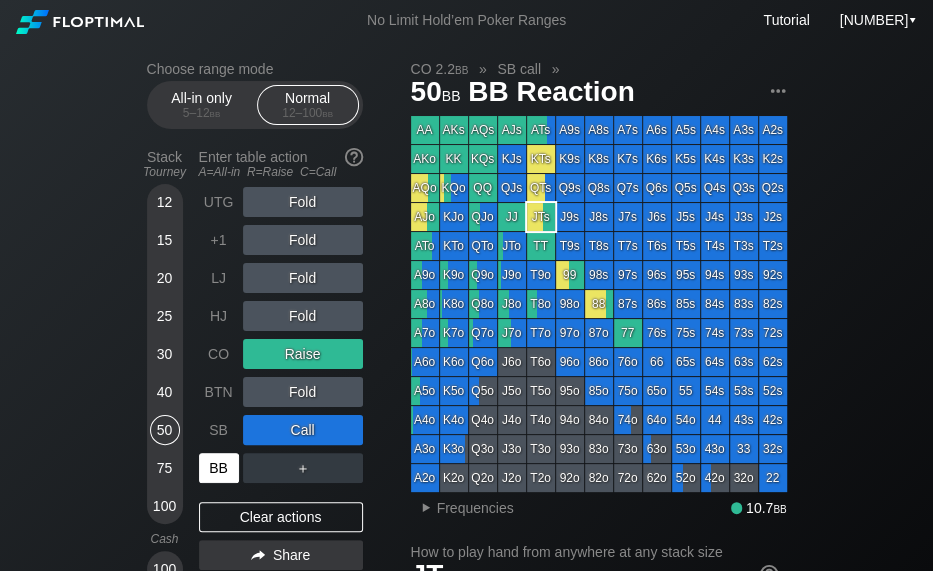click on "BB" at bounding box center (219, 468) 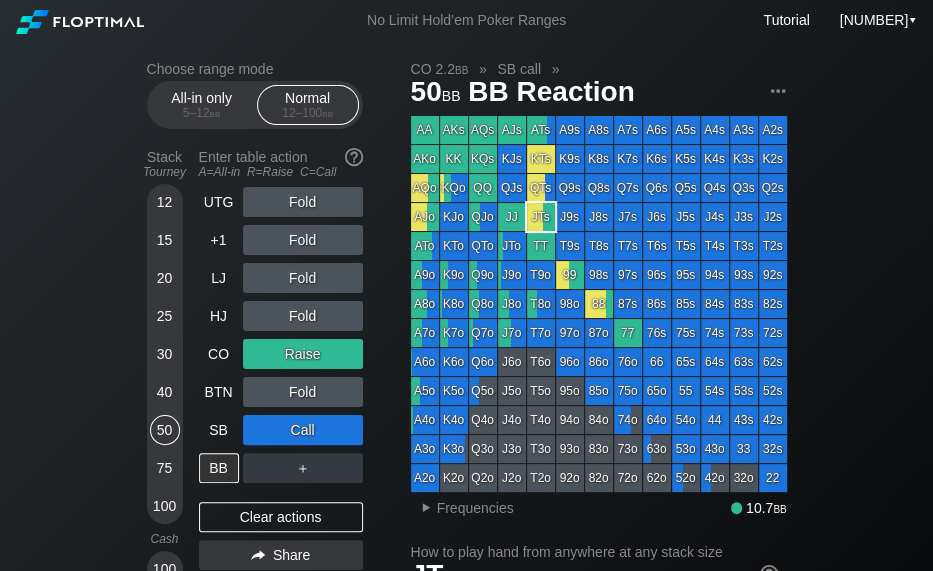 click on "Choose range mode All-in only 5 – 12 bb Normal 12 – 100 bb Stack Tourney Enter table action A=All-in  R=Raise  C=Call 12 15 20 25 30 40 50 75 100 Cash 100 UTG Fold +1 Fold LJ Fold HJ Fold CO Raise BTN Fold SB Call BB ＋ Clear actions Share Color legend   Call   Fold   Raise   No data   All-in CO   2.2 bb » SB   call » 50 bb   BB   Reaction AA AKs AQs AJs ATs A9s A8s A7s A6s A5s A4s A3s A2s AKo KK KQs KJs KTs K9s K8s K7s K6s K5s K4s K3s K2s AQoKQo QQ QJs QTs Q9s Q8s Q7s Q6s Q5s Q4s Q3s Q2s AJo KJo QJo JJ JTs J9s J8s J7s J6s J5s J4s J3s J2s ATo KTo QTo JTo TT T9s T8s T7s T6s T5s T4s T3s T2s A9o K9o Q9o J9o T9o 99 98s 97s 96s 95s 94s 93s 92s A8o K8o Q8o J8o T8o 98o 88 87s 86s 85s 84s 83s 82s A7o K7o Q7o J7o T7o 97o 87o 77 76s 75s 74s 73s 72s A6o K6o Q6o J6o T6o 96o 86o 76o 66 65s 64s 63s 62s A5o K5o Q5o J5o T5o 95o 85o 75o 65o 55 54s 53s 52s A4o K4o Q4o J4o T4o 94o 84o 74o 64o 54o 44 43s 42s A3o K3o Q3o J3o T3o 93o 83o 73o 63o 53o 43o 33 32s A2o K2o Q2o J2o T2o 92o 82o 72o 62o 52o 42o 32o 22 ▸   bb" at bounding box center [466, 1184] 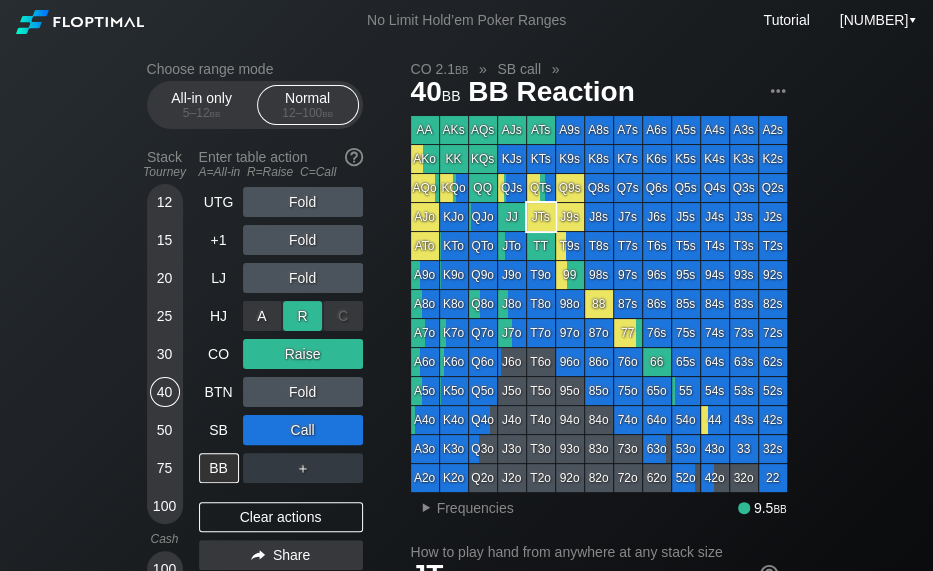 click on "R ✕" at bounding box center [302, 316] 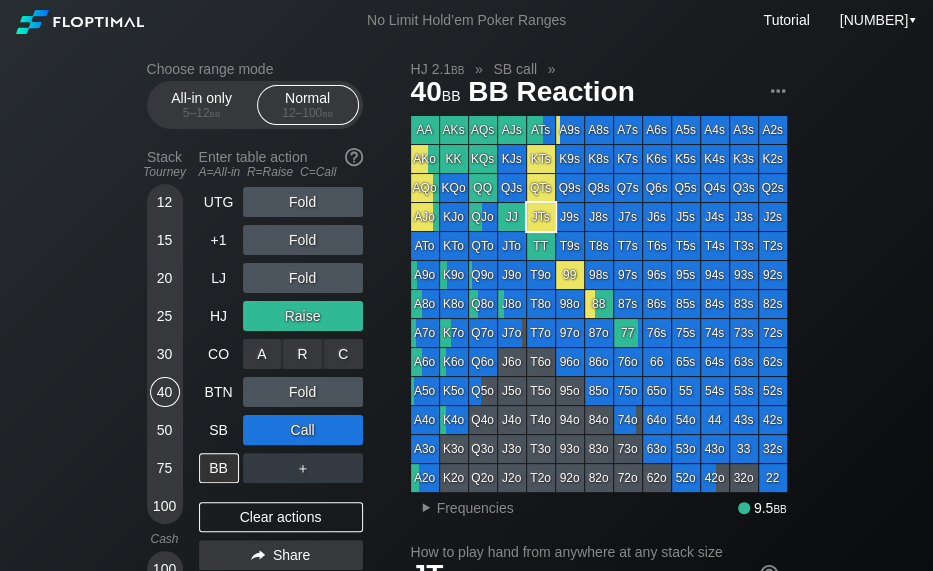 click on "R ✕" at bounding box center (302, 354) 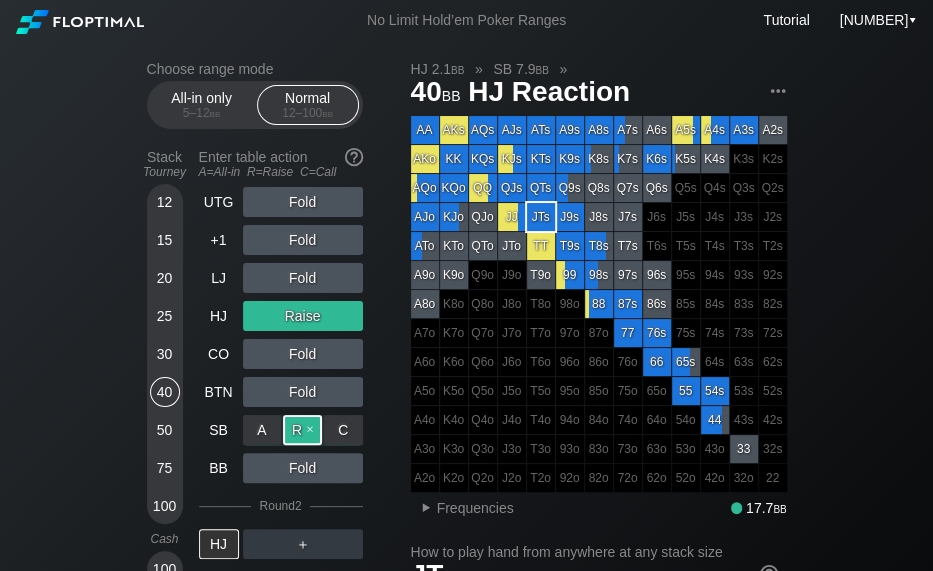 click on "R ✕" at bounding box center (302, 430) 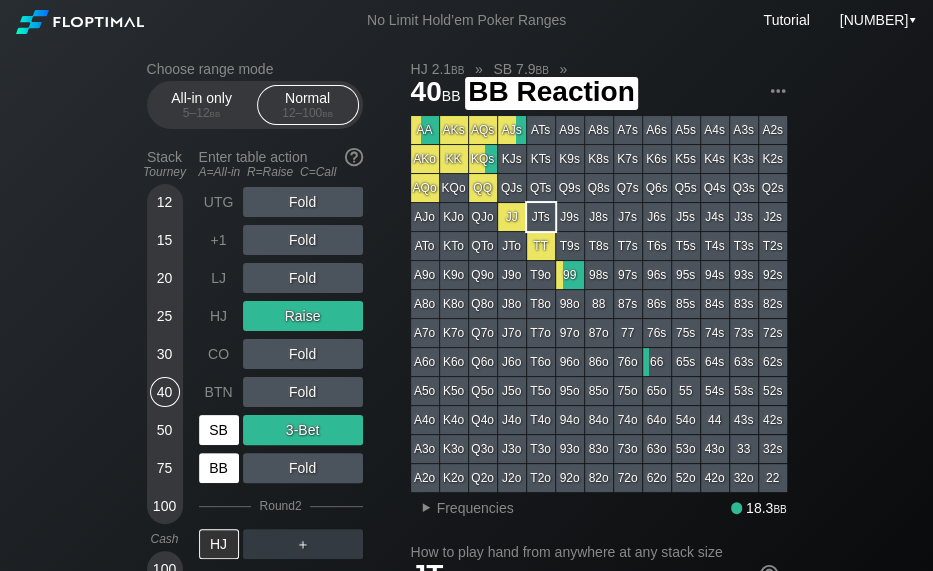 click on "SB" at bounding box center (219, 430) 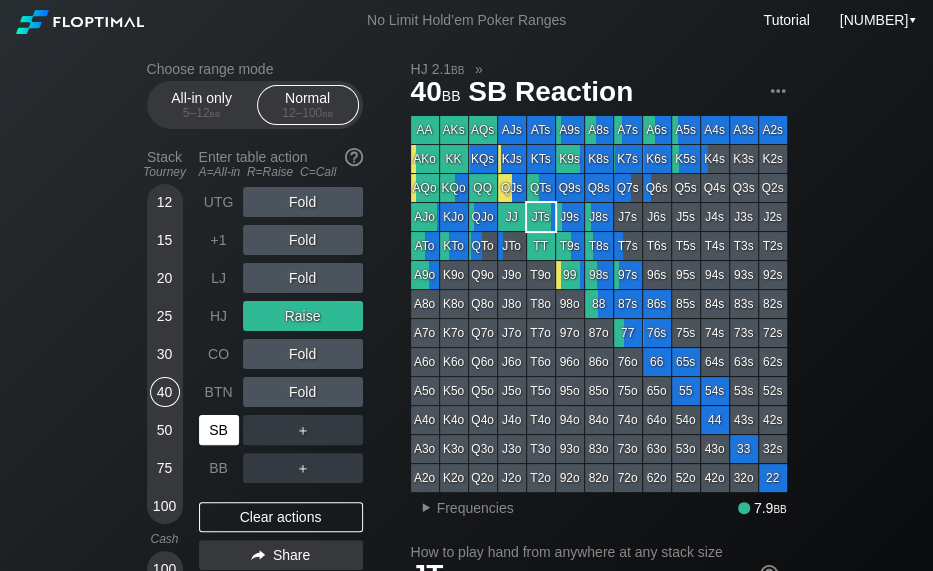 click on "SB" at bounding box center (219, 430) 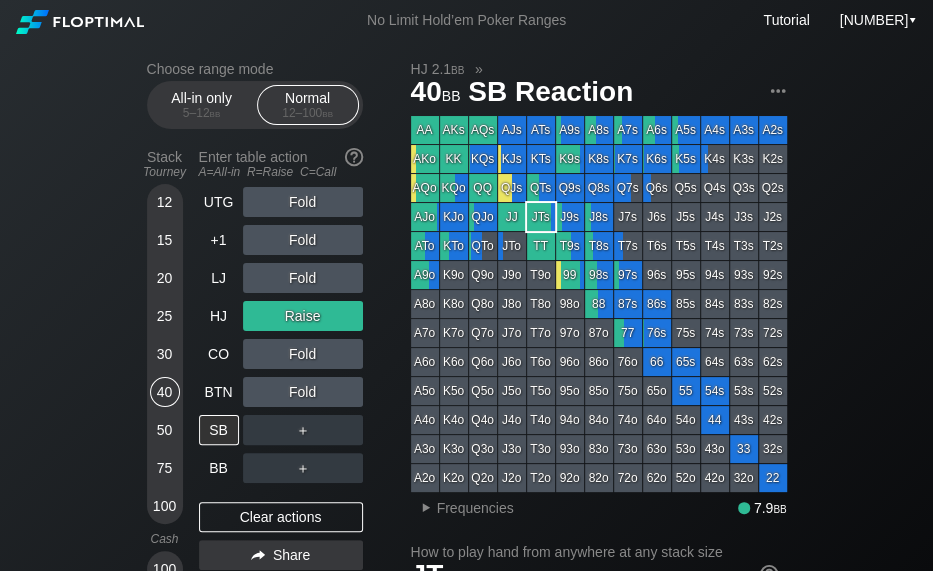 click on "Choose range mode All-in only 5 – 12 bb Normal 12 – 100 bb Stack Tourney Enter table action A=All-in  R=Raise  C=Call 12 15 20 25 30 40 50 75 100 Cash 100 UTG Fold +1 Fold LJ Fold HJ Raise CO Fold BTN Fold SB ＋ BB ＋ Clear actions Share Color legend   Call   Fold   Raise   No data   All-in HJ   2.1 bb » 40 bb   SB   Reaction AA AKs AQs AJs ATs A9s A8s A7s A6s A5s A4s A3s A2s AKo KK KQs KJs KTs K9s K8s K7s K6s K5s K4s K3s K2s AQoKQo QQ QJs QTs Q9s Q8s Q7s Q6s Q5s Q4s Q3s Q2s AJo KJo QJo JJ JTs J9s J8s J7s J6s J5s J4s J3s J2s ATo KTo QTo JTo TT T9s T8s T7s T6s T5s T4s T3s T2s A9o K9o Q9o J9o T9o 99 98s 97s 96s 95s 94s 93s 92s A8o K8o Q8o J8o T8o 98o 88 87s 86s 85s 84s 83s 82s A7o K7o Q7o J7o T7o 97o 87o 77 76s 75s 74s 73s 72s A6o K6o Q6o J6o T6o 96o 86o 76o 66 65s 64s 63s 62s A5o K5o Q5o J5o T5o 95o 85o 75o 65o 55 54s 53s 52s A4o K4o Q4o J4o T4o 94o 84o 74o 64o 54o 44 43s 42s A3o K3o Q3o J3o T3o 93o 83o 73o 63o 53o 43o 33 32s A2o K2o Q2o J2o T2o 92o 82o 72o 62o 52o 42o 32o 22 ▸ Frequencies   7.9" at bounding box center (466, 1198) 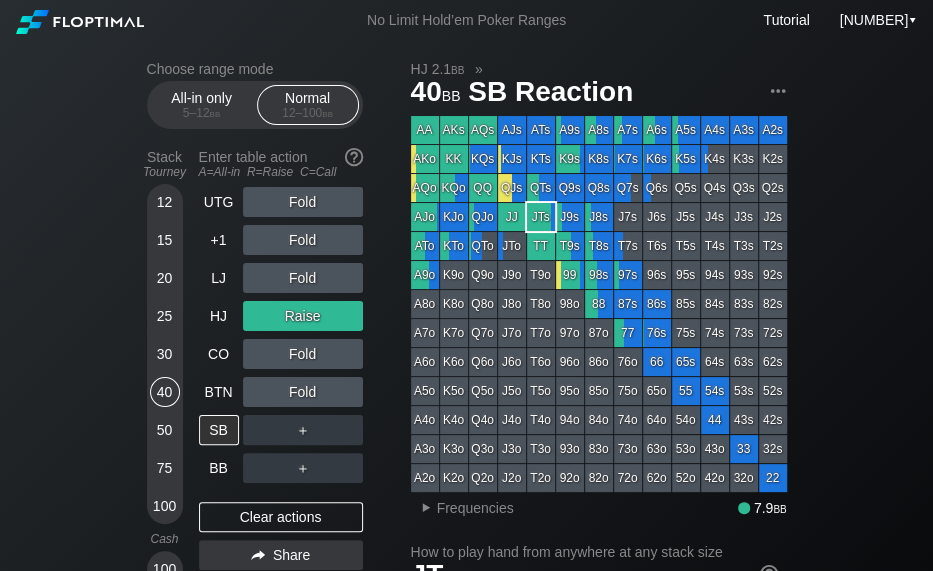 click on "UTG Fold +1 Fold LJ Fold HJ Raise CO Fold BTN Fold SB ＋ BB ＋ Clear actions Share" at bounding box center (281, 387) 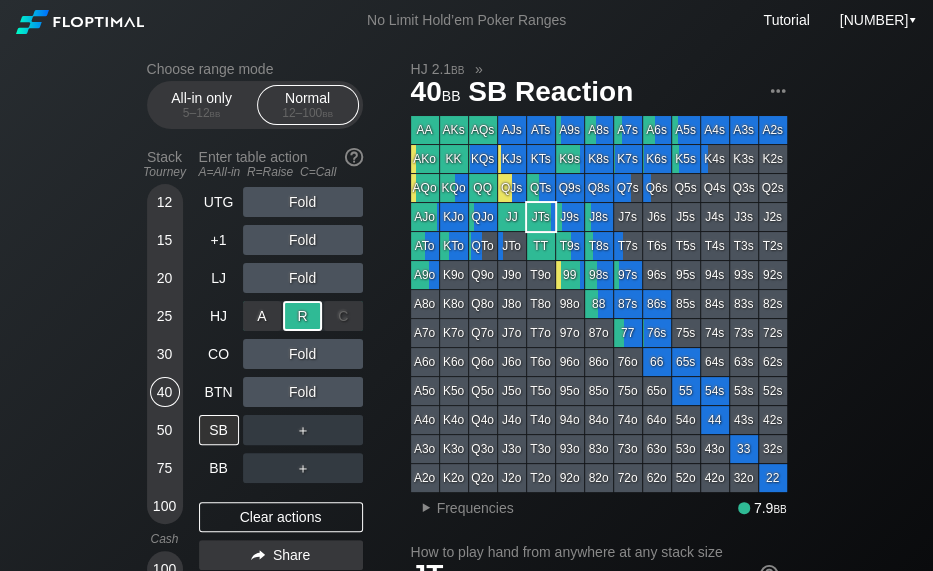 click on "A ✕ R ✕ C ✕ Raise" at bounding box center (303, 316) 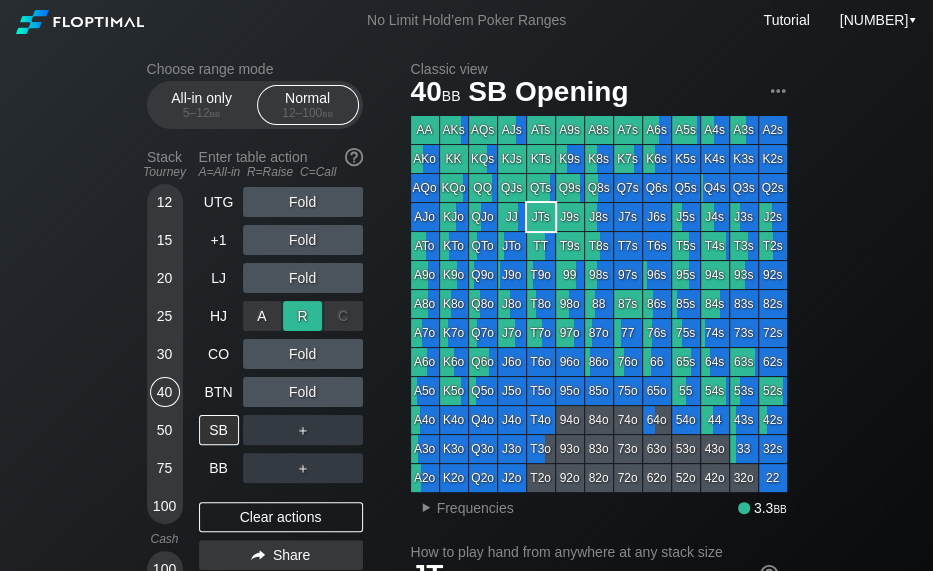 click on "R ✕" at bounding box center [302, 316] 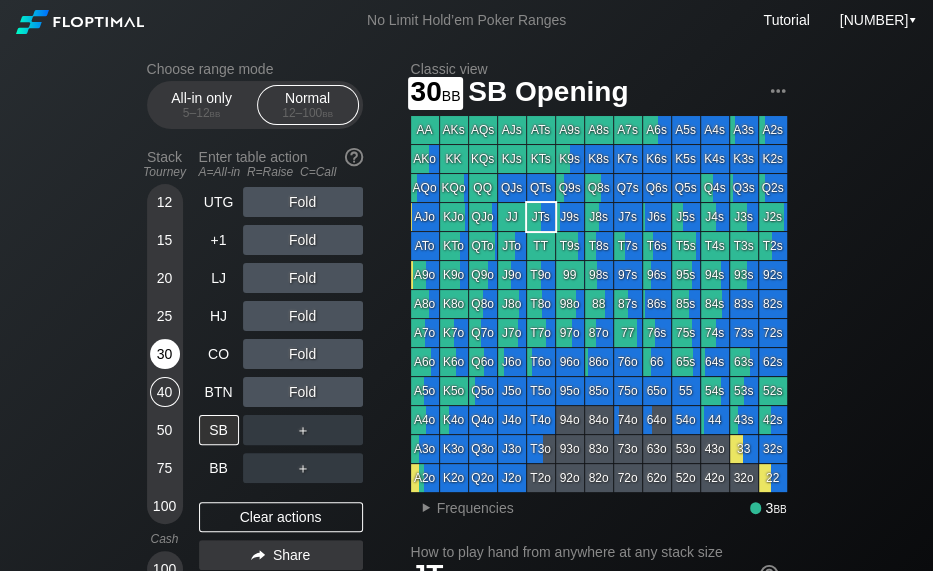 click on "30" at bounding box center (165, 354) 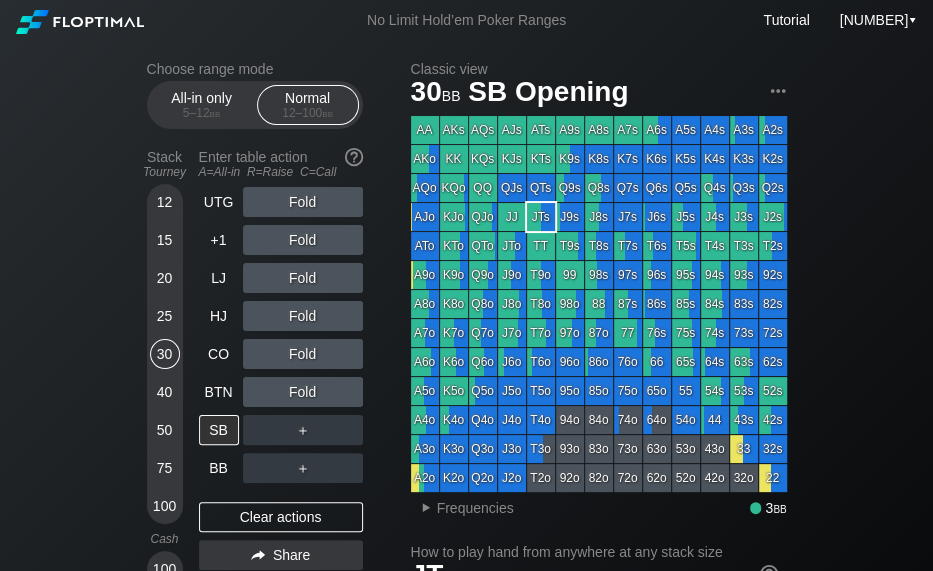 click on "Choose range mode All-in only 5 – 12 bb Normal 12 – 100 bb Stack Tourney Enter table action A=All-in  R=Raise  C=Call 12 15 20 25 30 40 50 75 100 Cash 100 UTG Fold +1 Fold LJ Fold HJ ＋ CO ＋ BTN ＋ SB ＋ BB ＋ Clear actions Share Color legend   Call   Fold   Raise   No data   All-in Classic view 50 bb   UTG   Opening AA AKs AQs AJs ATs A9s A8s A7s A6s A5s A4s A3s A2s AKo KK KQs KJs KTs K9s K8s K7s K6s K5s K4s K3s K2s AQoKQo QQ QJs QTs Q9s Q8s Q7s Q6s Q5s Q4s Q3s Q2s AJo KJo QJo JJ JTs J9s J8s J7s J6s J5s J4s J3s J2s ATo KTo QTo JTo TT T9s T8s T7s T6s T5s T4s T3s T2s A9o K9o Q9o J9o T9o 99 98s 97s 96s 95s 94s 93s 92s A8o K8o Q8o J8o T8o 98o 88 87s 86s 85s 84s 83s 82s A7o K7o Q7o J7o T7o 97o 87o 77 76s 75s 74s 73s 72s A6o K6o Q6o J6o T6o 96o 86o 76o 66 65s 64s 63s 62s A5o K5o Q5o J5o T5o 95o 85o 75o 65o 55 54s 53s 52s A4o K4o Q4o J4o T4o 94o 84o 74o 64o 54o 44 43s 42s A3o K3o Q3o J3o T3o 93o 83o 73o 63o 53o 43o 33 32s A2o K2o Q2o J2o T2o 92o 82o 72o 62o 52o 42o 32o 22 ▸ Frequencies   2.2 bbJT s" at bounding box center [466, 1171] 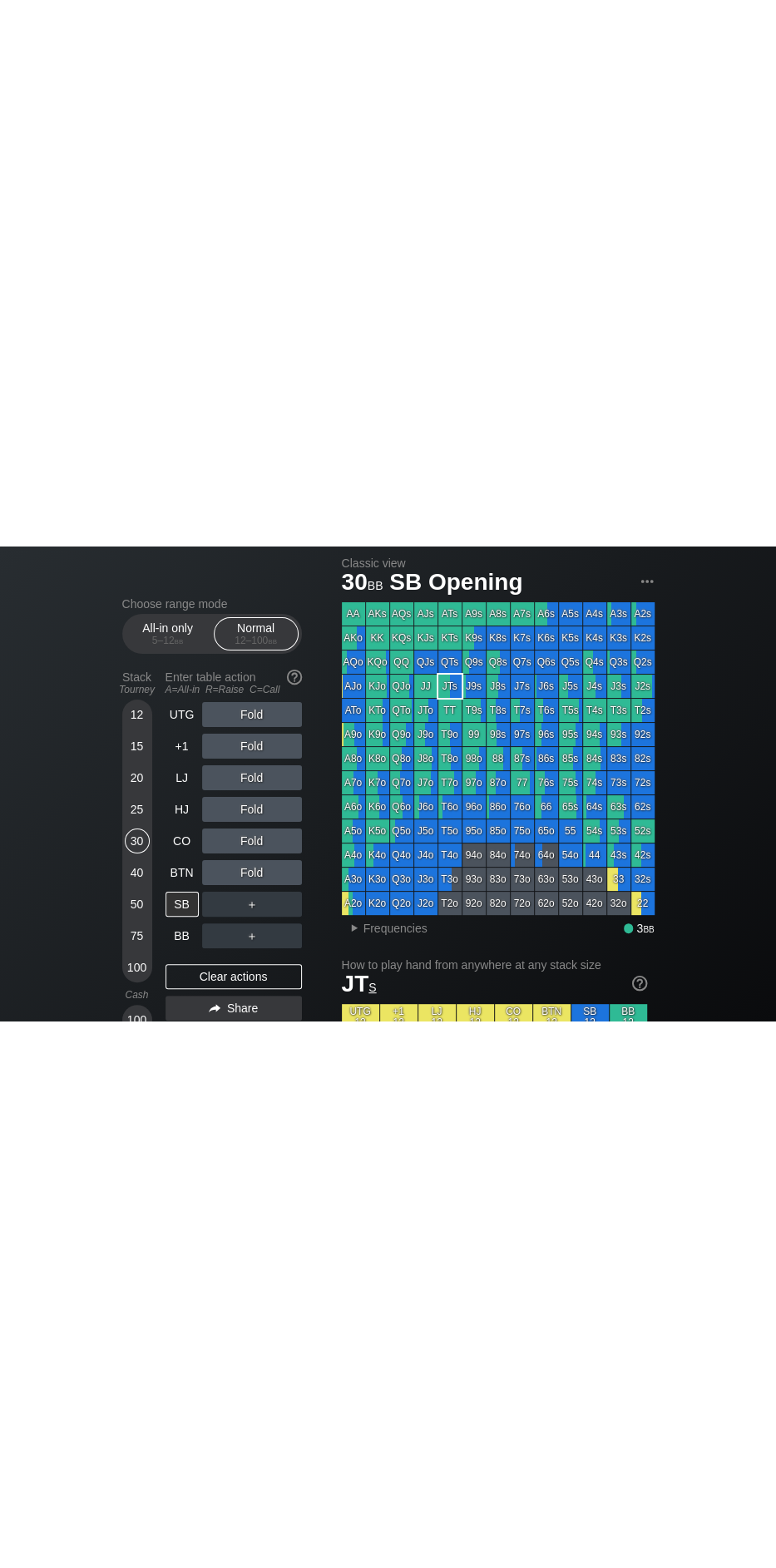 scroll, scrollTop: 0, scrollLeft: 0, axis: both 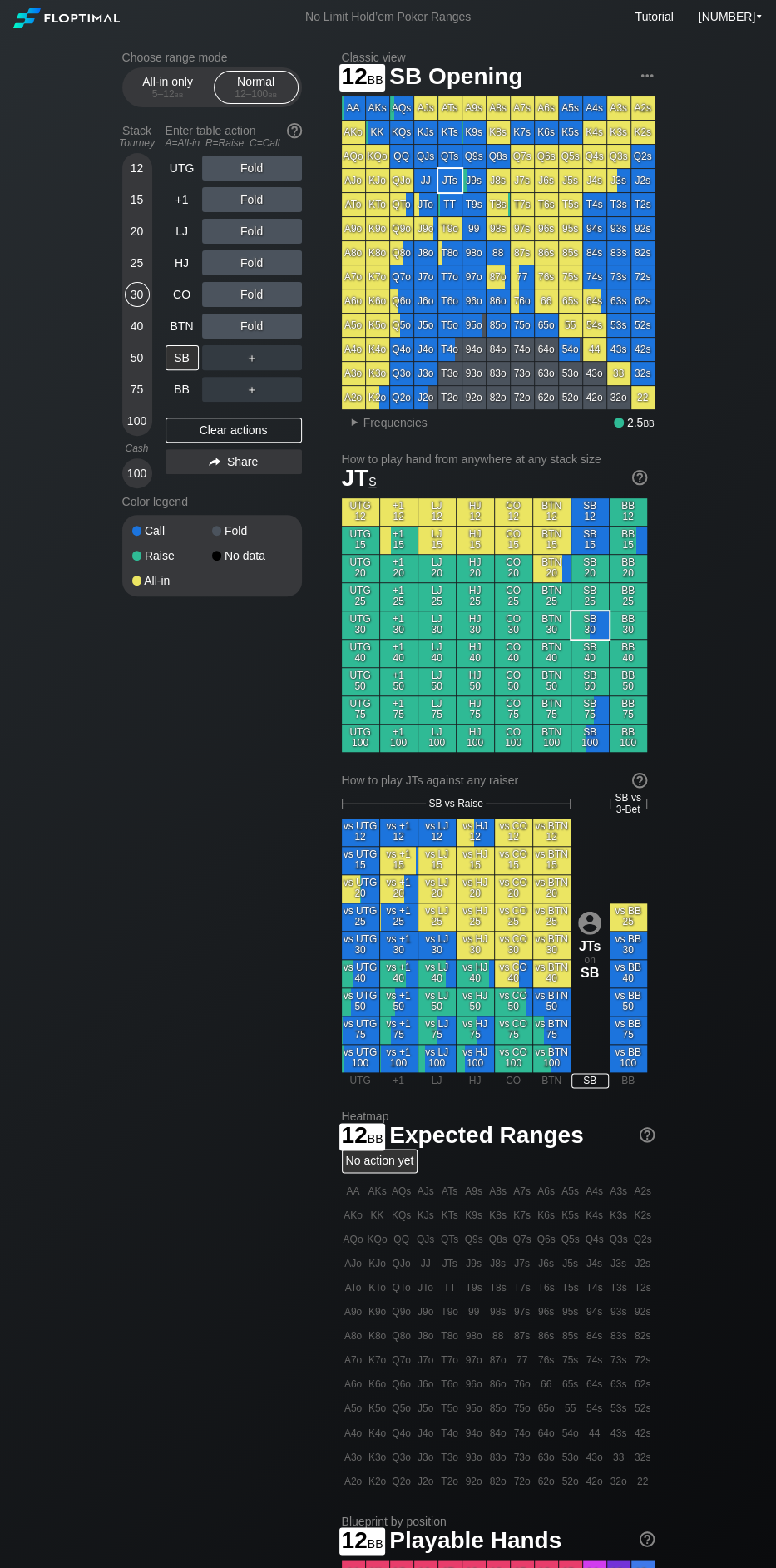 drag, startPoint x: 141, startPoint y: 177, endPoint x: 116, endPoint y: 224, distance: 53.235327 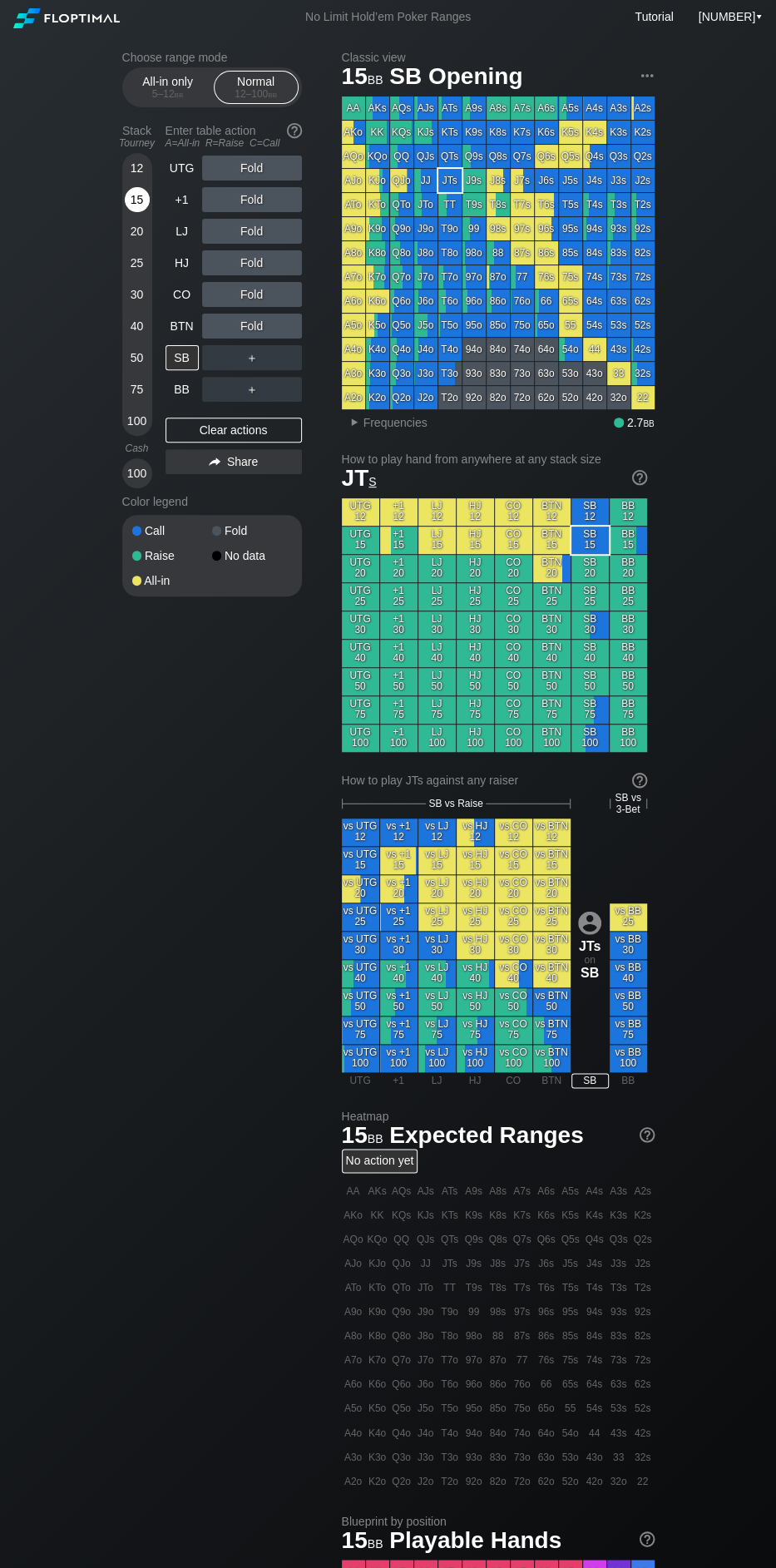 click on "15" at bounding box center [137, 200] 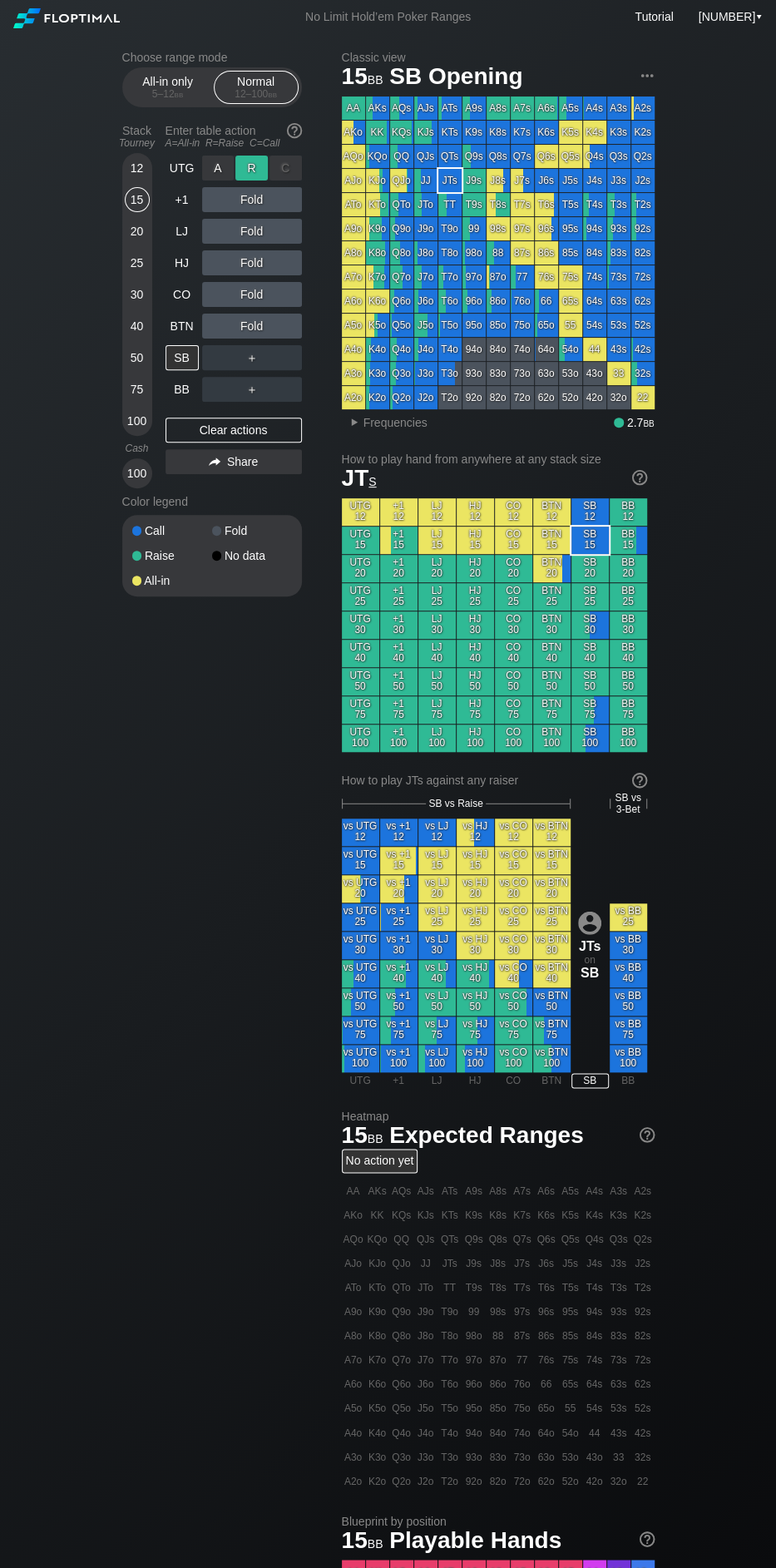 click on "R ✕" at bounding box center [251, 168] 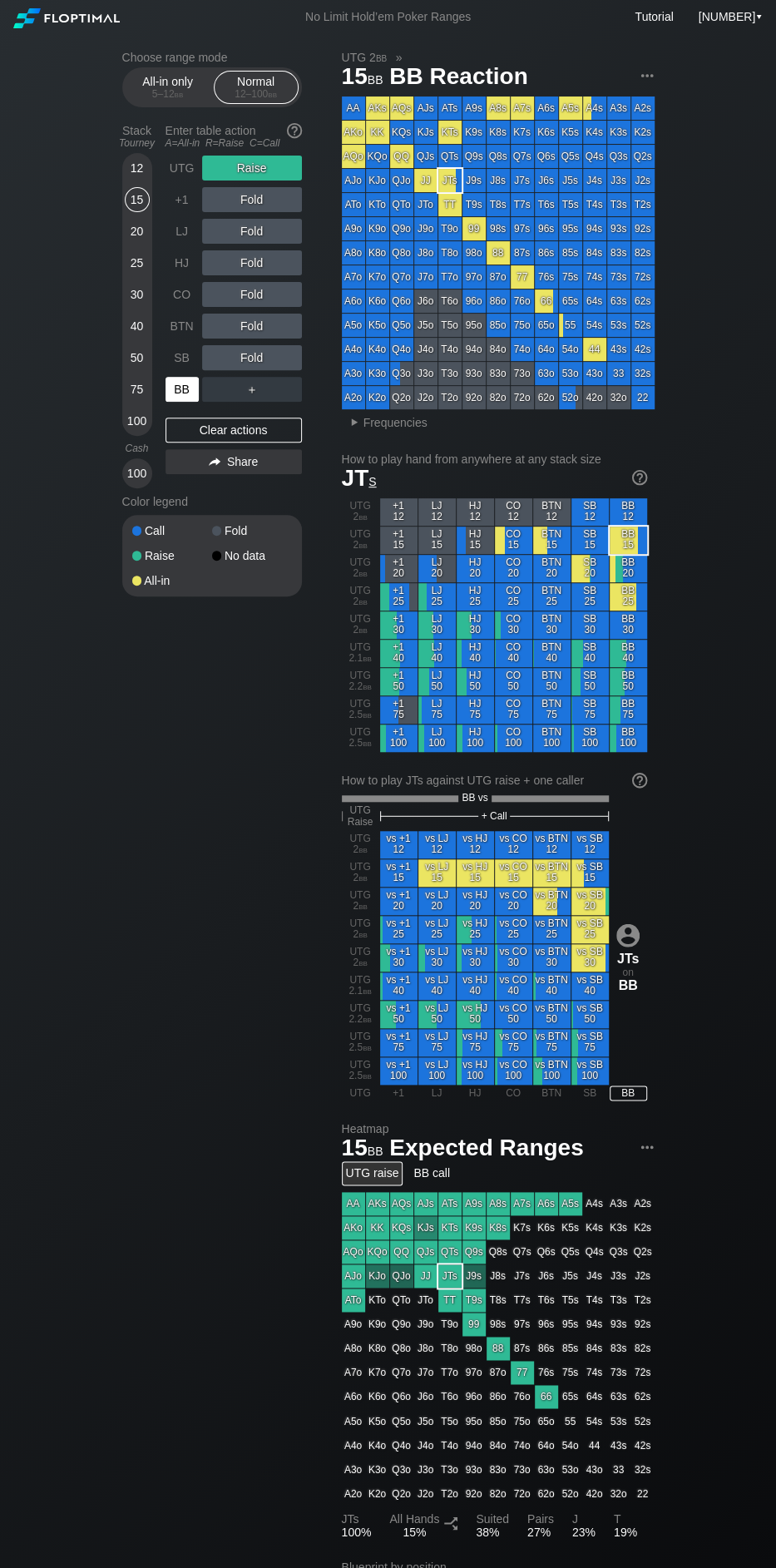 click on "BB" at bounding box center [182, 389] 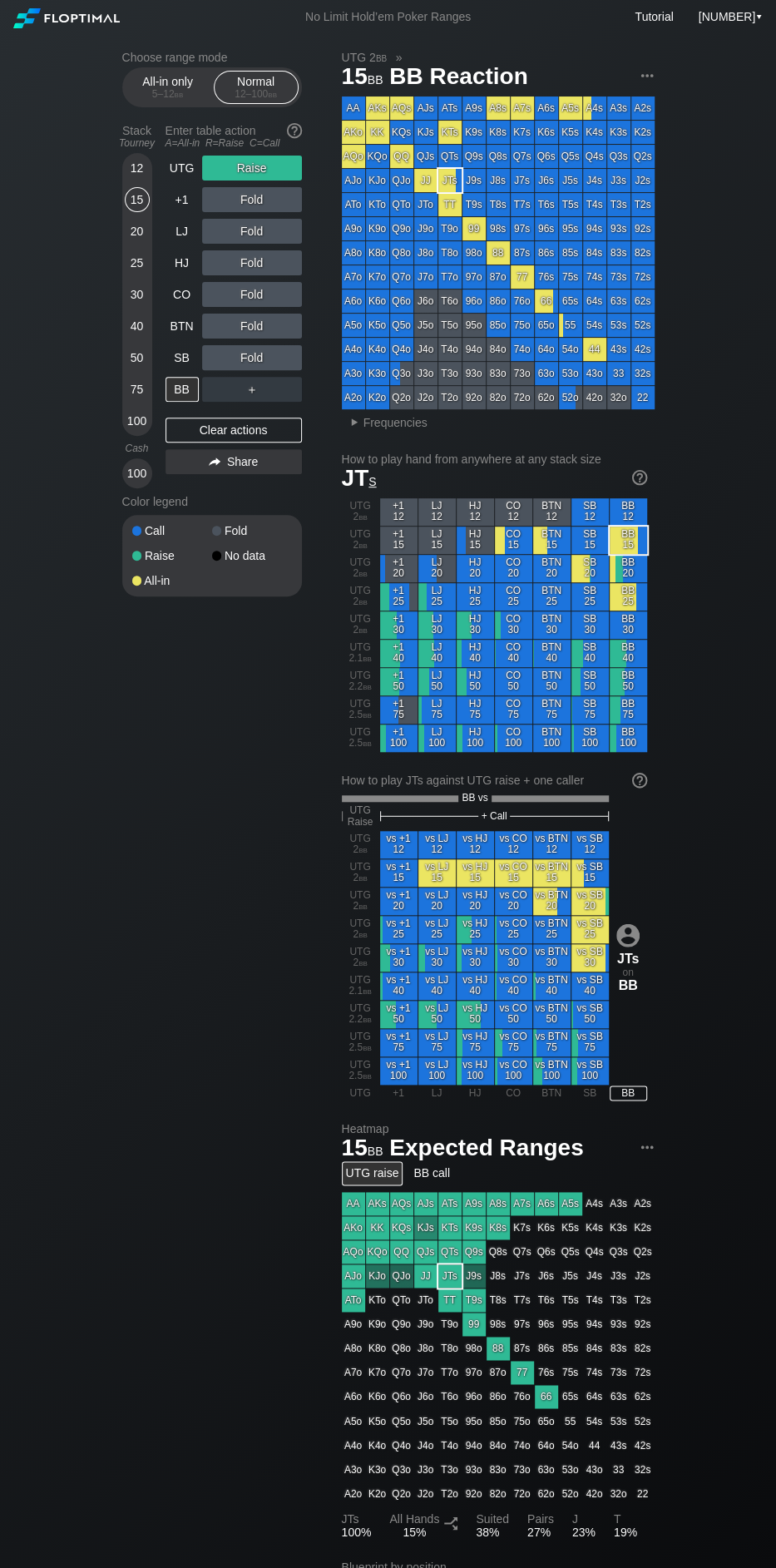 click on "12" at bounding box center (137, 171) 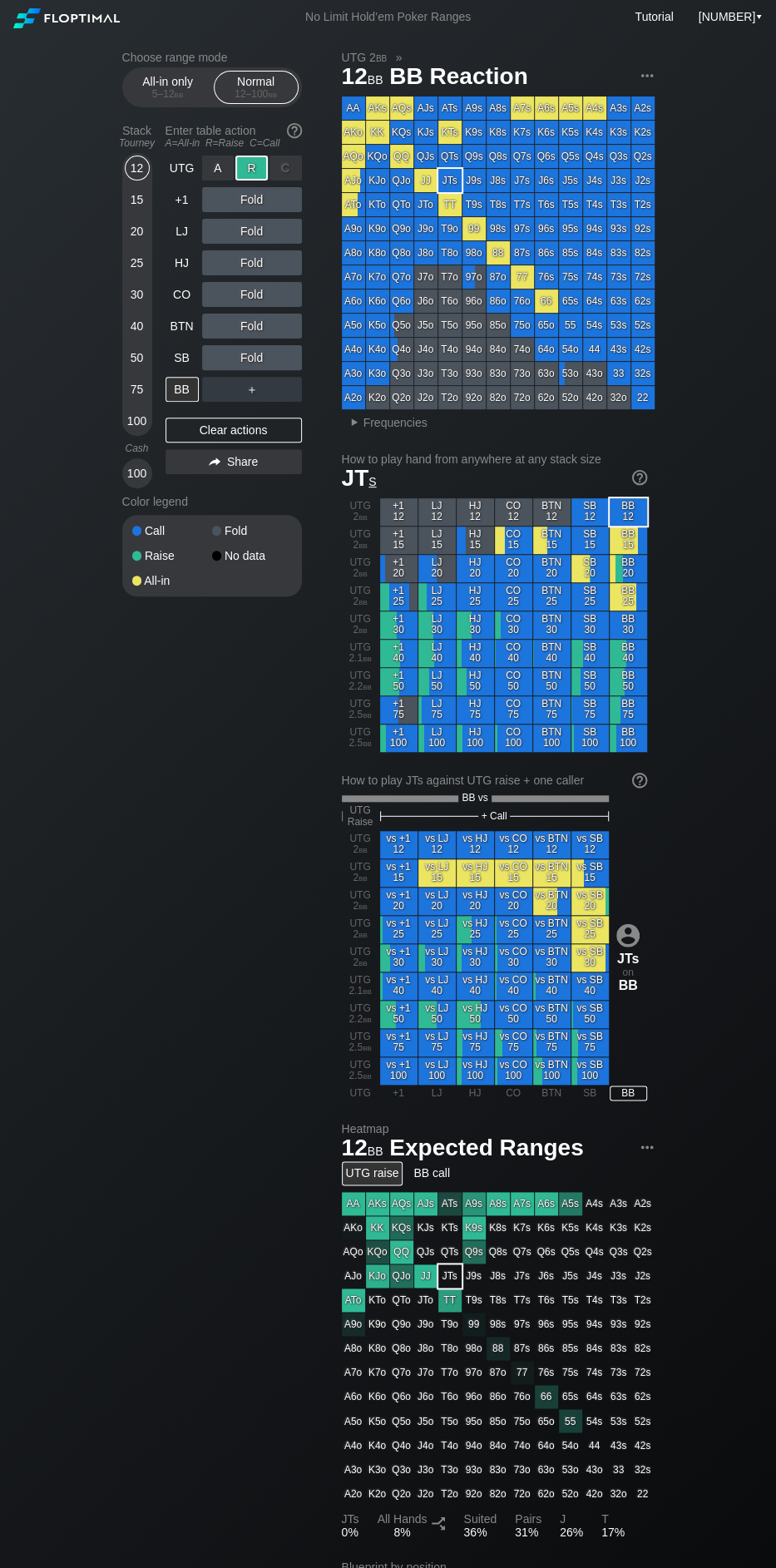 click on "A ✕ R ✕ C ✕ Raise" at bounding box center (252, 168) 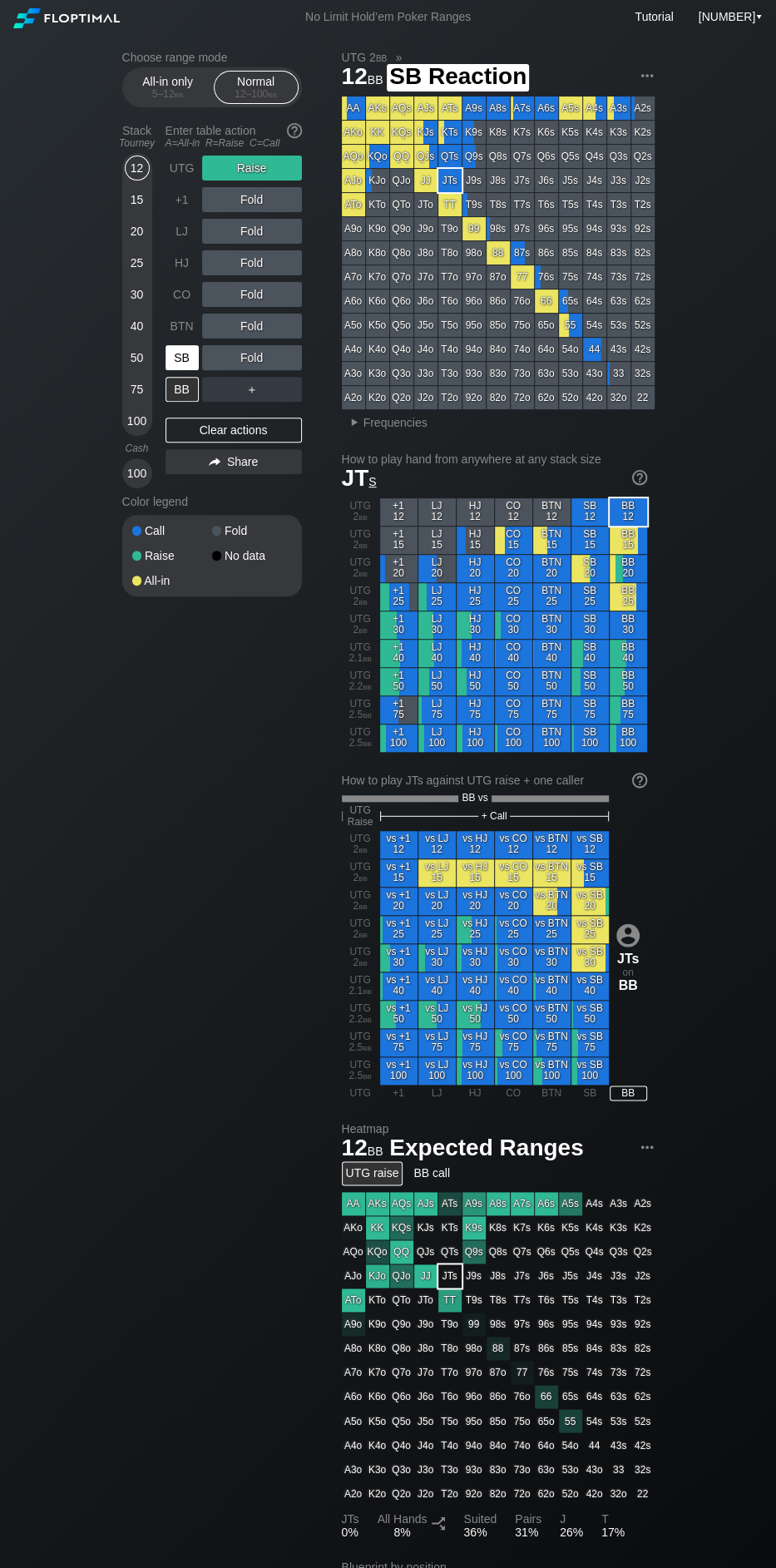 click on "SB" at bounding box center (182, 358) 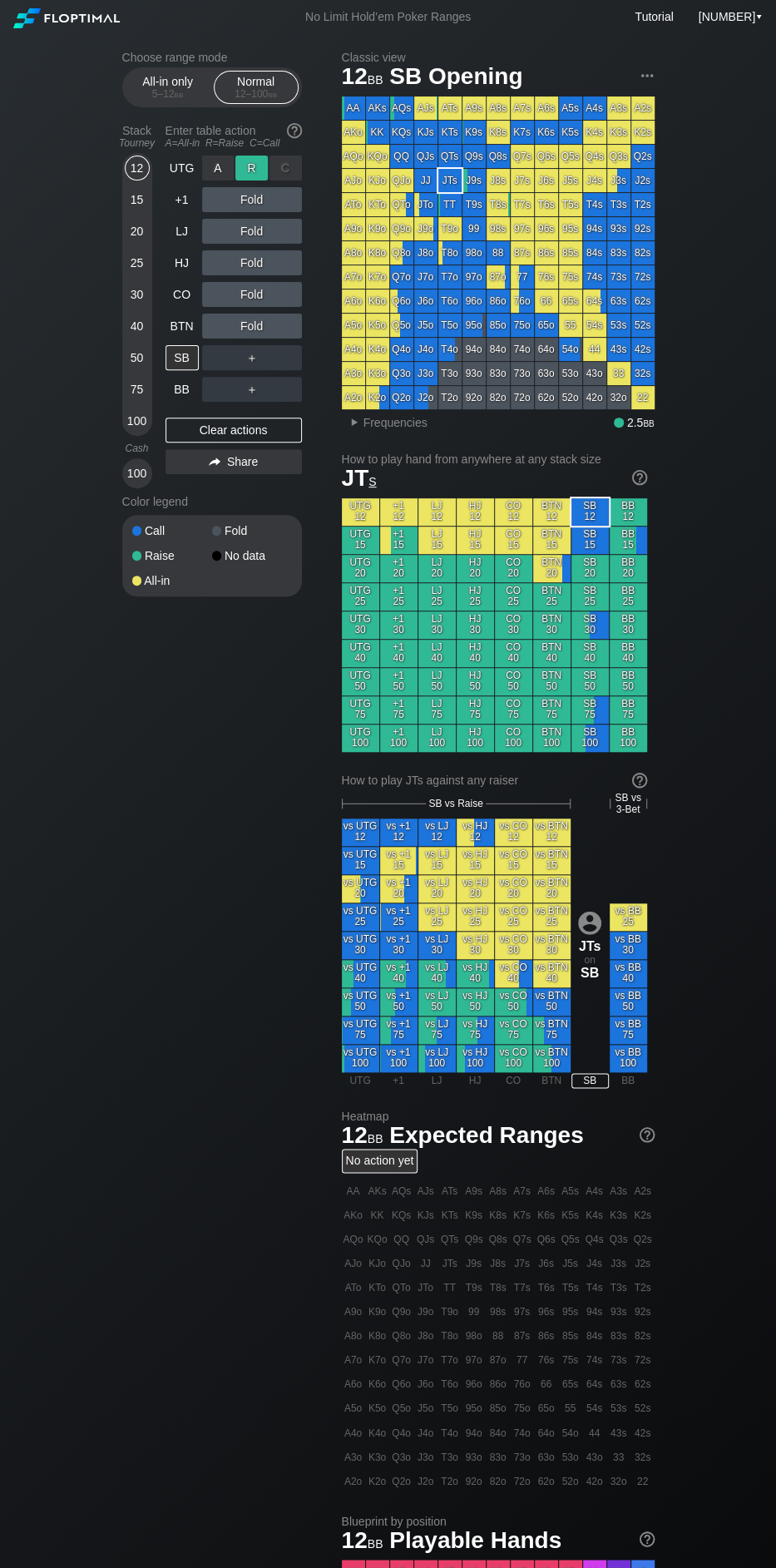 click on "R ✕" at bounding box center (251, 168) 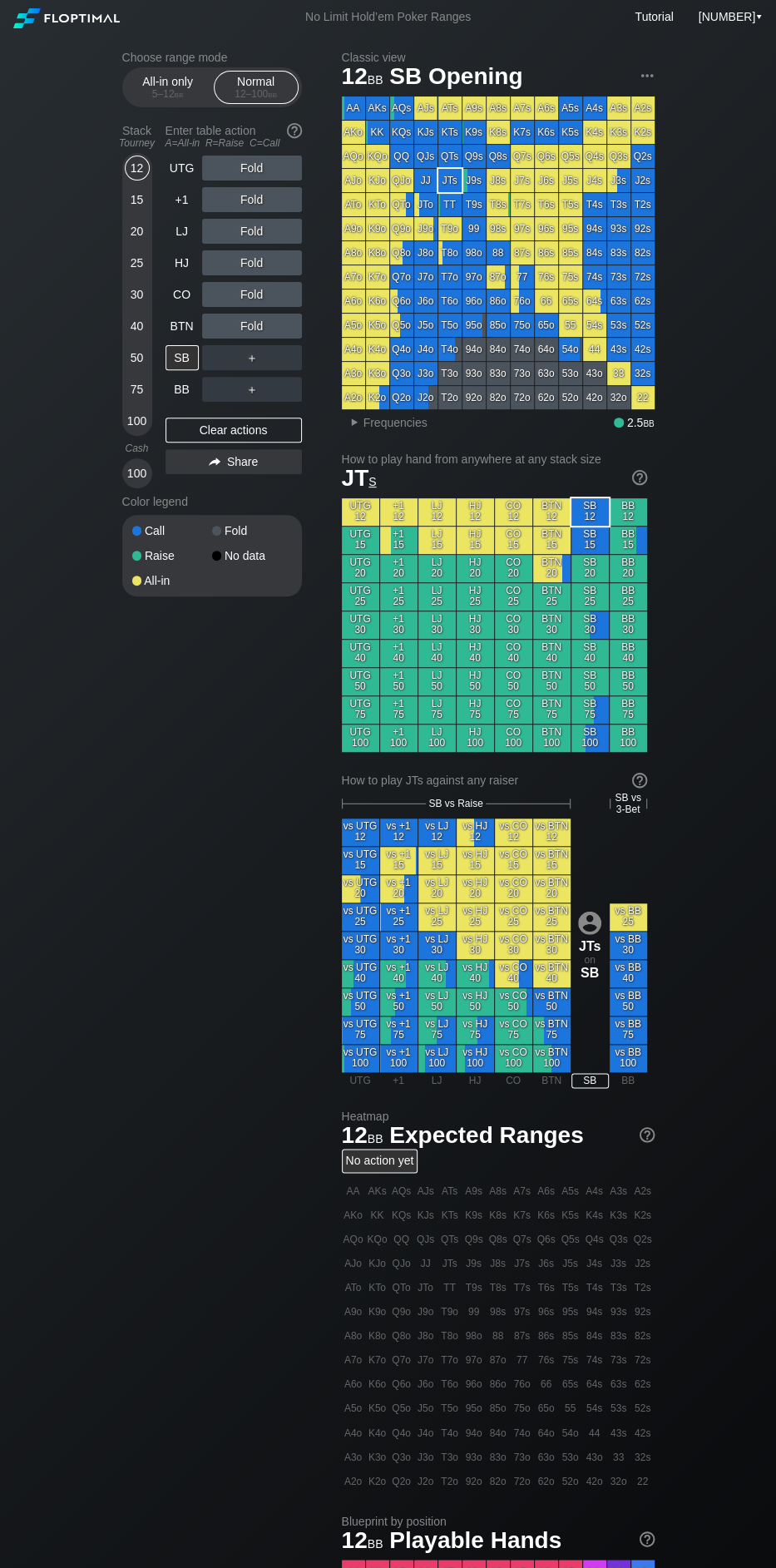click on "Choose range mode All-in only 5 – 12 bb Normal 12 – 100 bb Stack Tourney Enter table action A=All-in  R=Raise  C=Call 12 15 20 25 30 40 50 75 100 Cash 100 UTG Fold +1 Fold LJ Fold HJ Call CO Fold BTN Fold SB ＋ BB ＋ Clear actions Share Color legend   Call   Fold   Raise   No data   All-in Classic view 12 bb   SB   Opening AA AKs AQs AJs ATs A9s A8s A7s A6s A5s A4s A3s A2s AKo KK KQs KJs KTs K9s K8s K7s K6s K5s K4s K3s K2s AQoKQo QQ QJs QTs Q9s Q8s Q7s Q6s Q5s Q4s Q3s Q2s AJo KJo QJo JJ JTs J9s J8s J7s J6s J5s J4s J3s J2s ATo KTo QTo JTo TT T9s T8s T7s T6s T5s T4s T3s T2s A9o K9o Q9o J9o T9o 99 98s 97s 96s 95s 94s 93s 92s A8o K8o Q8o J8o T8o 98o 88 87s 86s 85s 84s 83s 82s A7o K7o Q7o J7o T7o 97o 87o 77 76s 75s 74s 73s 72s A6o K6o Q6o J6o T6o 96o 86o 76o 66 65s 64s 63s 62s A5o K5o Q5o J5o T5o 95o 85o 75o 65o 55 54s 53s 52s A4o K4o Q4o J4o T4o 94o 84o 74o 64o 54o 44 43s 42s A3o K3o Q3o J3o T3o 93o 83o 73o 63o 53o 43o 33 32s A2o K2o Q2o J2o T2o 92o 82o 72o 62o 52o 42o 32o 22 ▸ Frequencies   2.5 bb s" at bounding box center [388, 974] 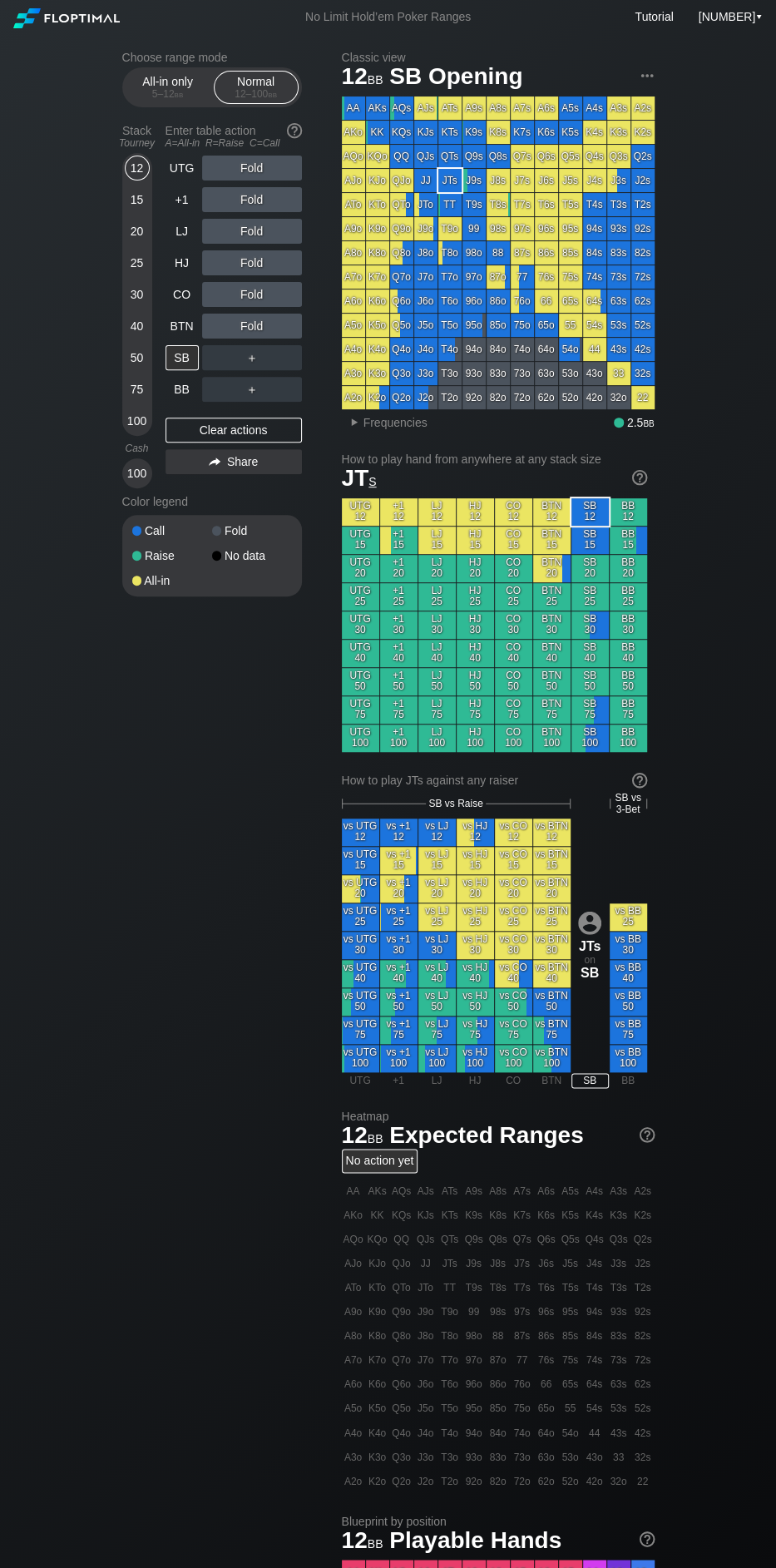 click on "Fold" at bounding box center (252, 168) 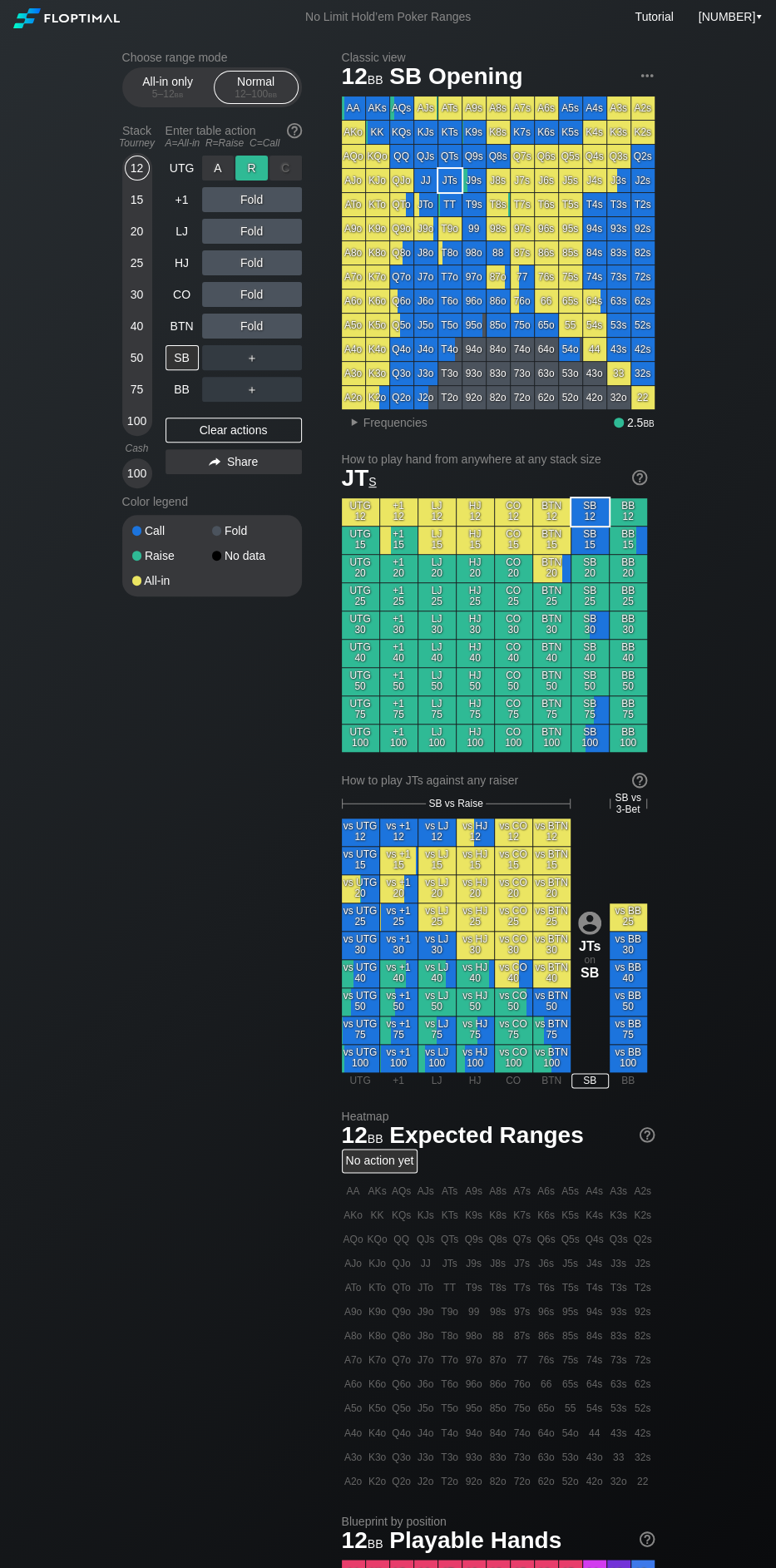 click on "R ✕" at bounding box center (251, 168) 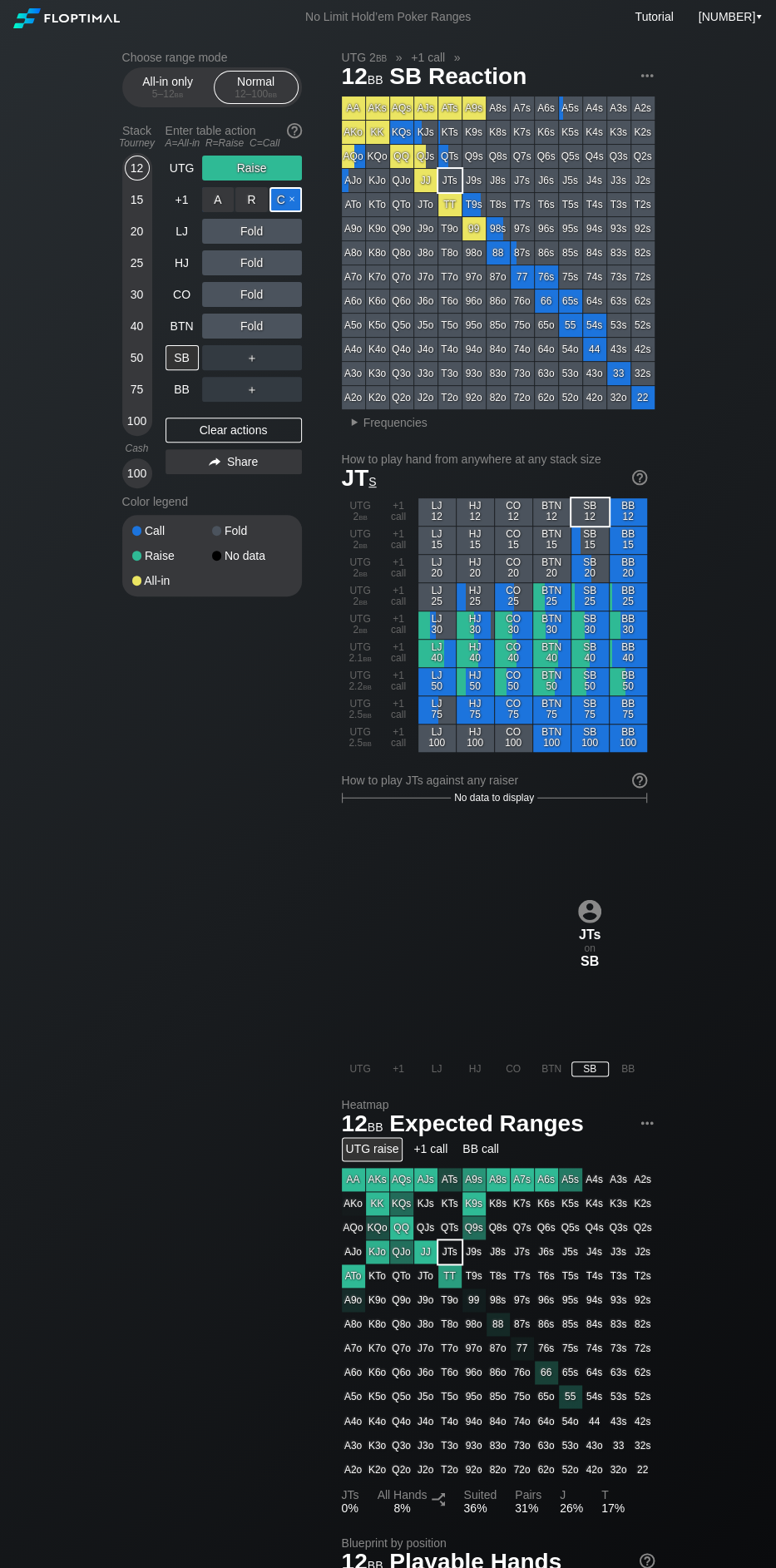 click on "C ✕" at bounding box center [285, 200] 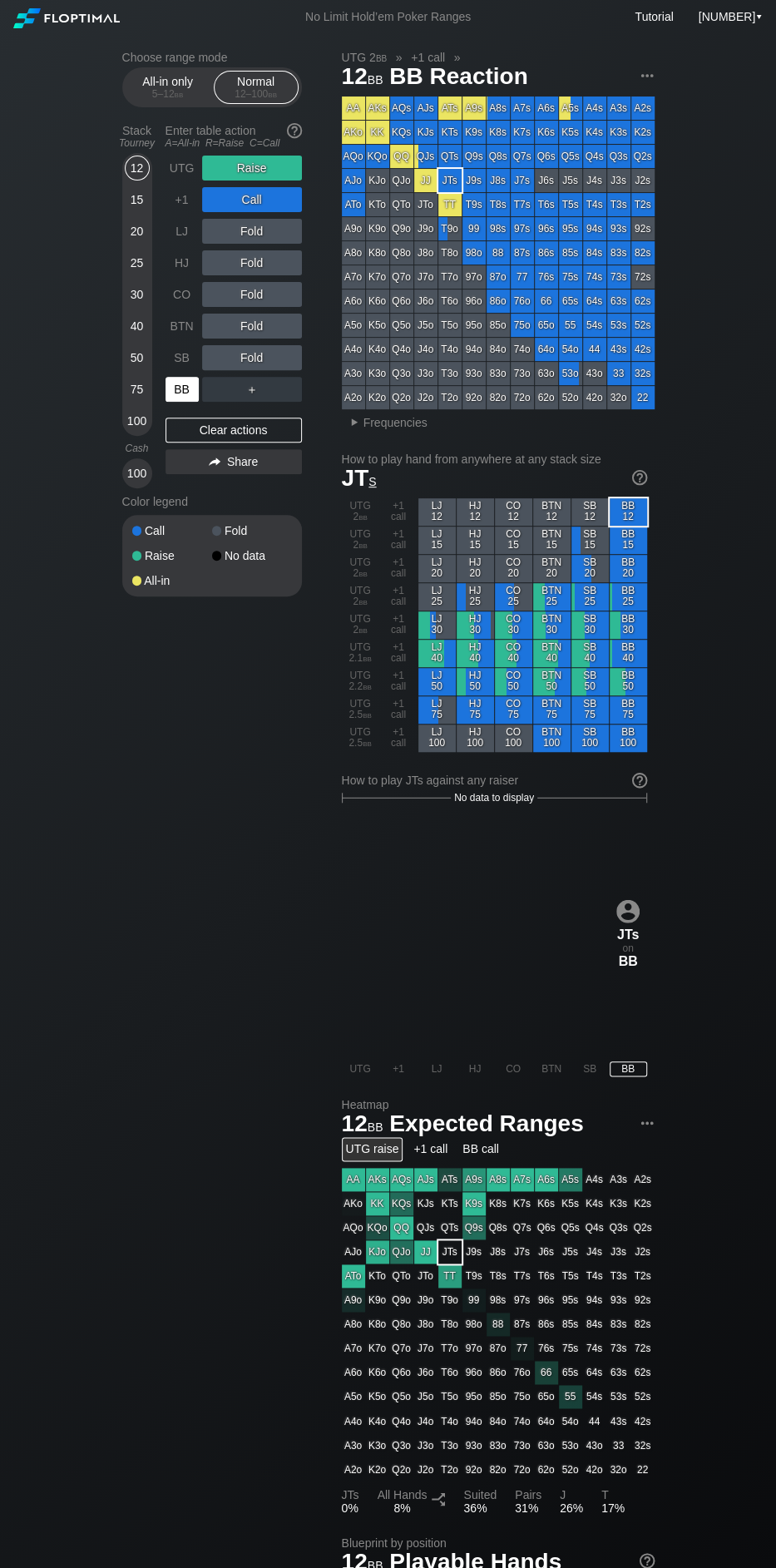 click on "BB" at bounding box center (182, 389) 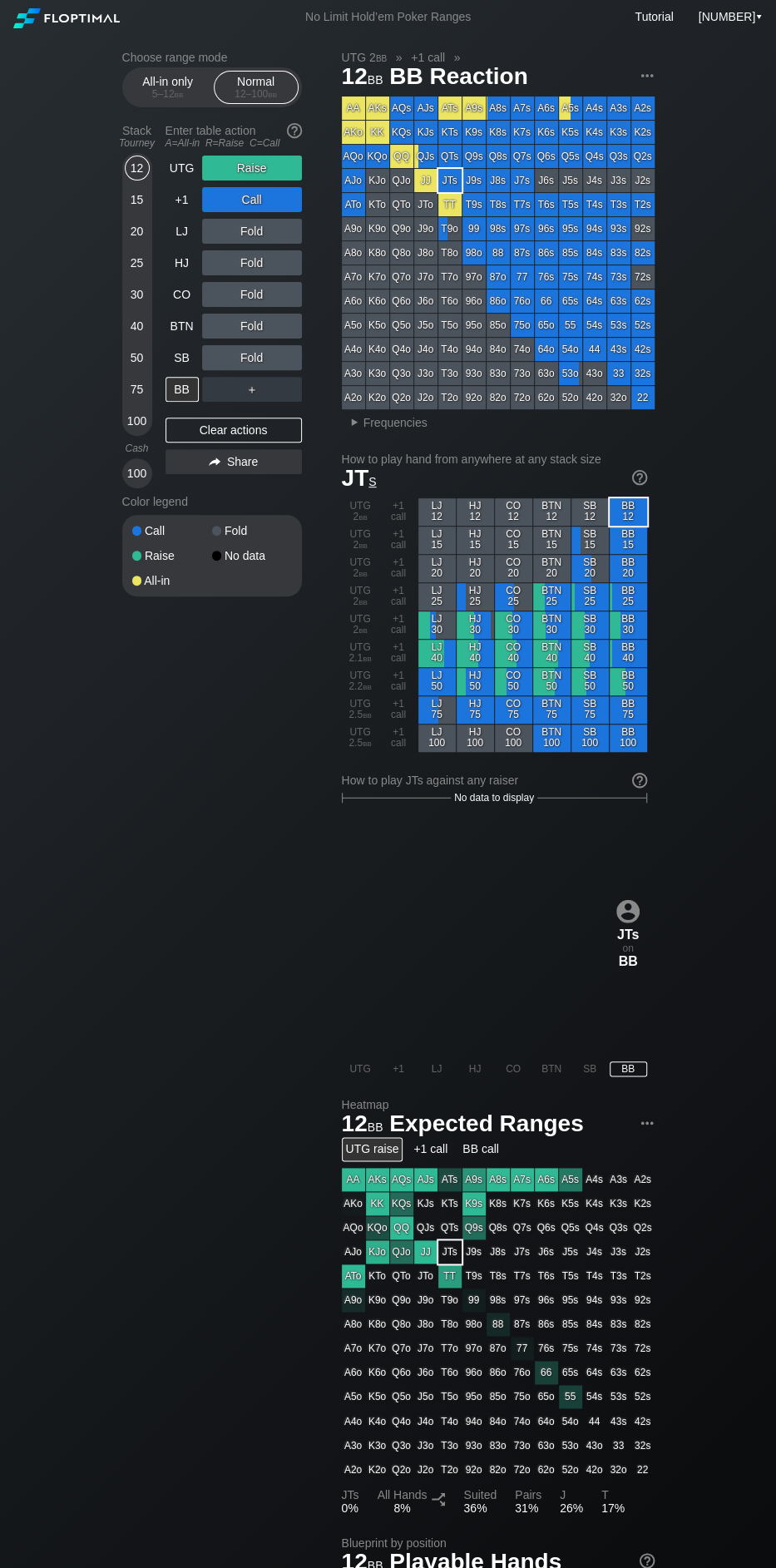 click on "50" at bounding box center [137, 358] 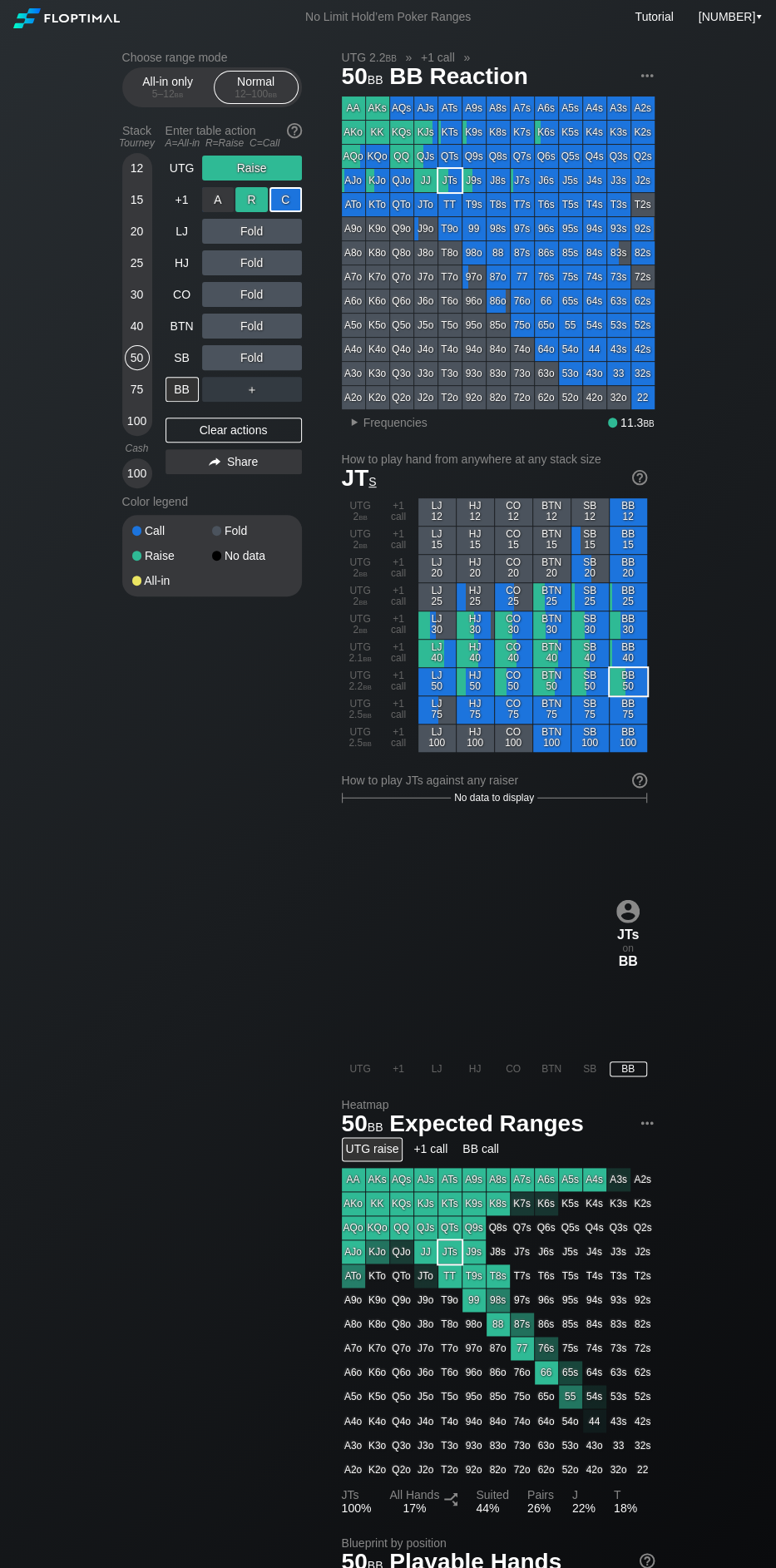 click on "R ✕" at bounding box center (251, 200) 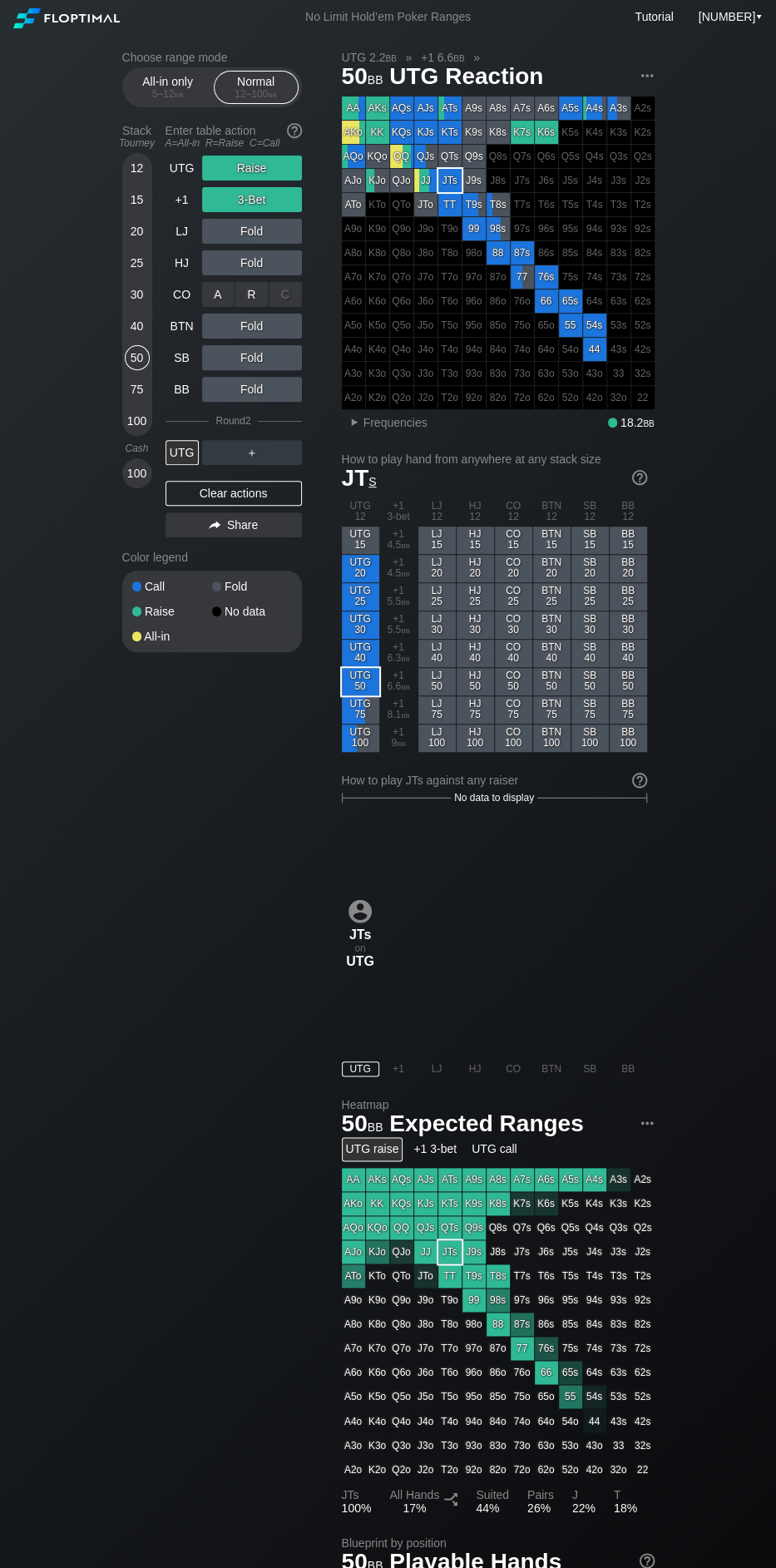 click on "C ✕" at bounding box center (285, 294) 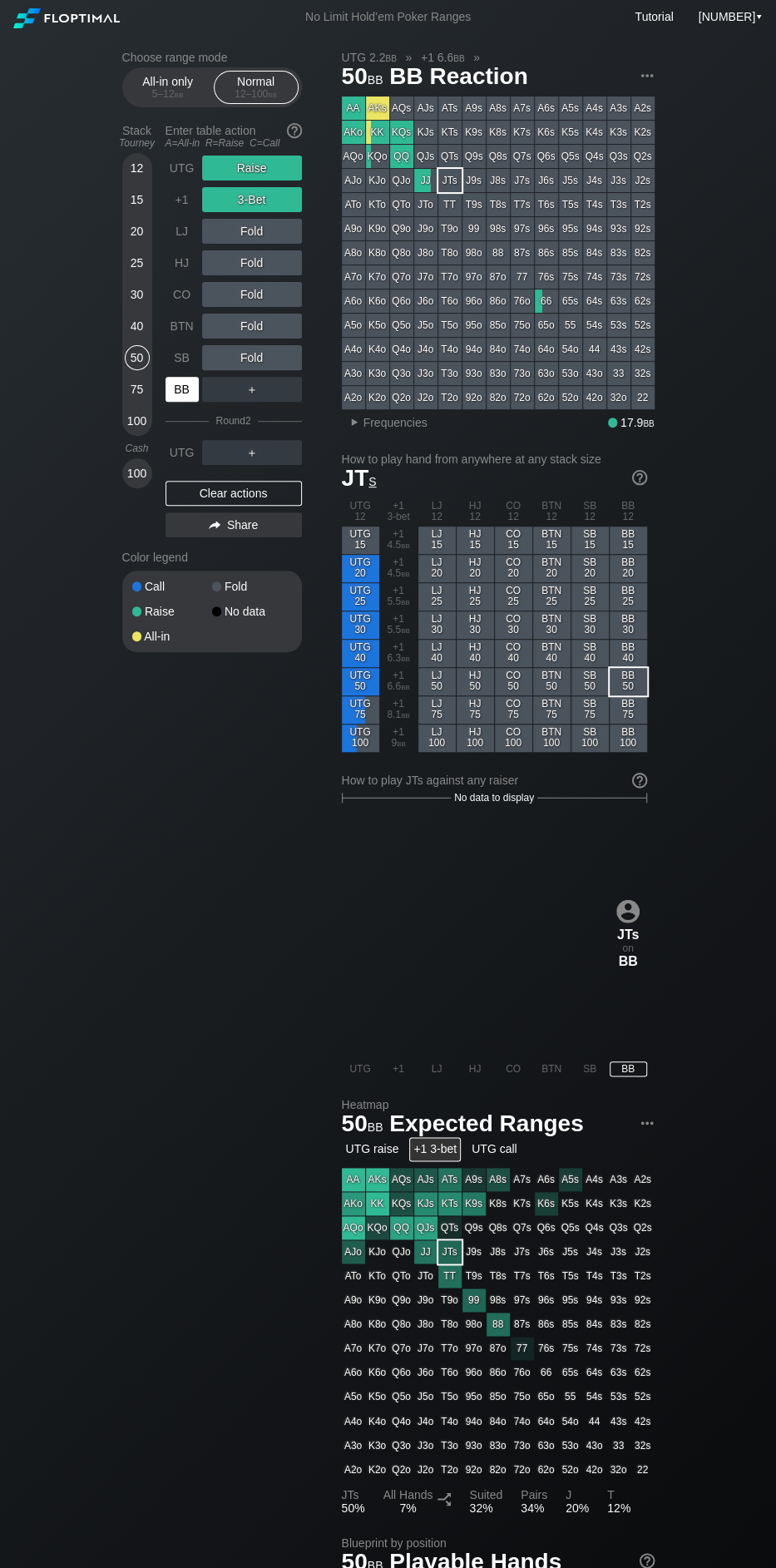 click on "BB" at bounding box center (182, 389) 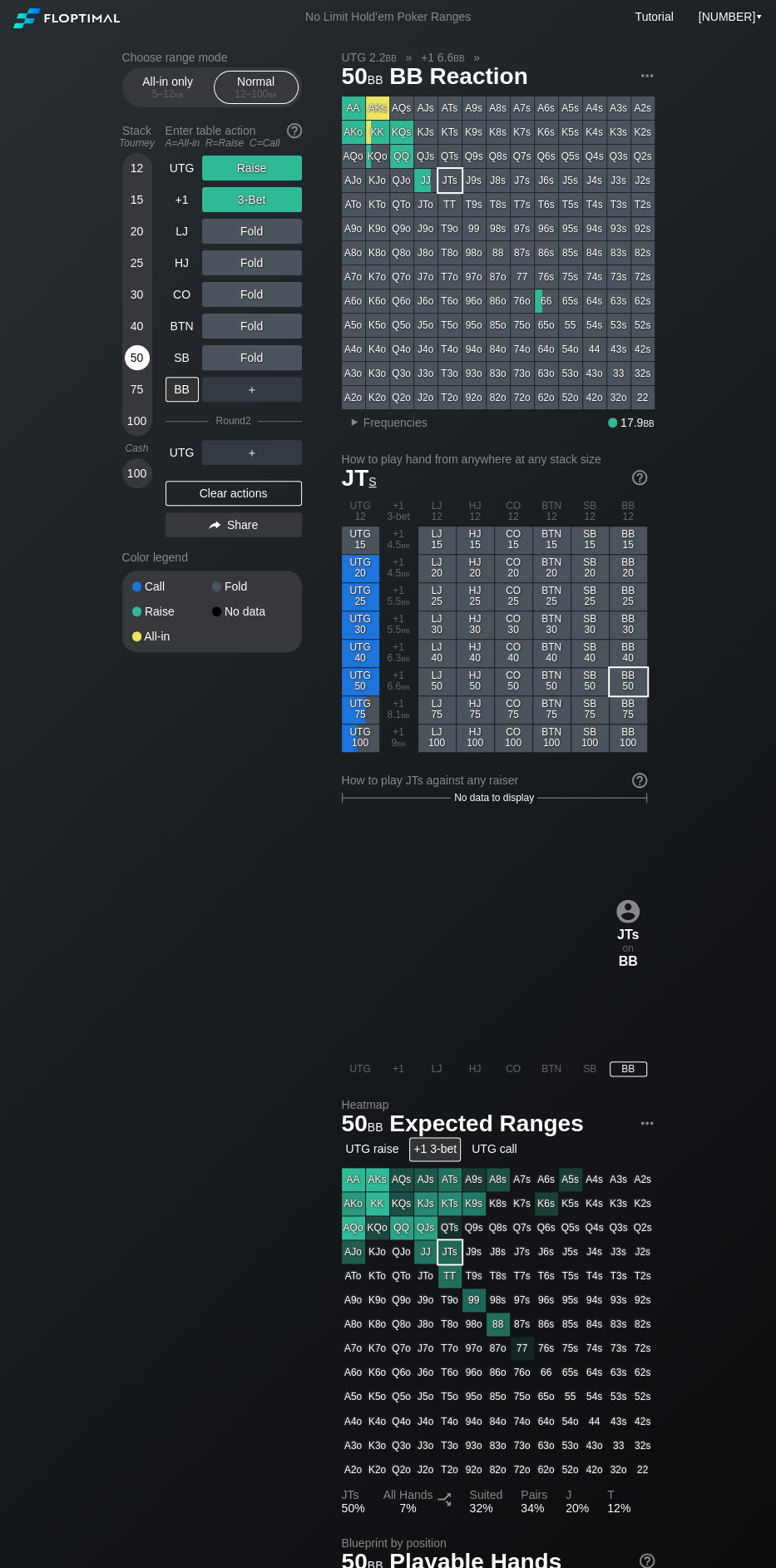 drag, startPoint x: 40, startPoint y: 417, endPoint x: 141, endPoint y: 357, distance: 117.47766 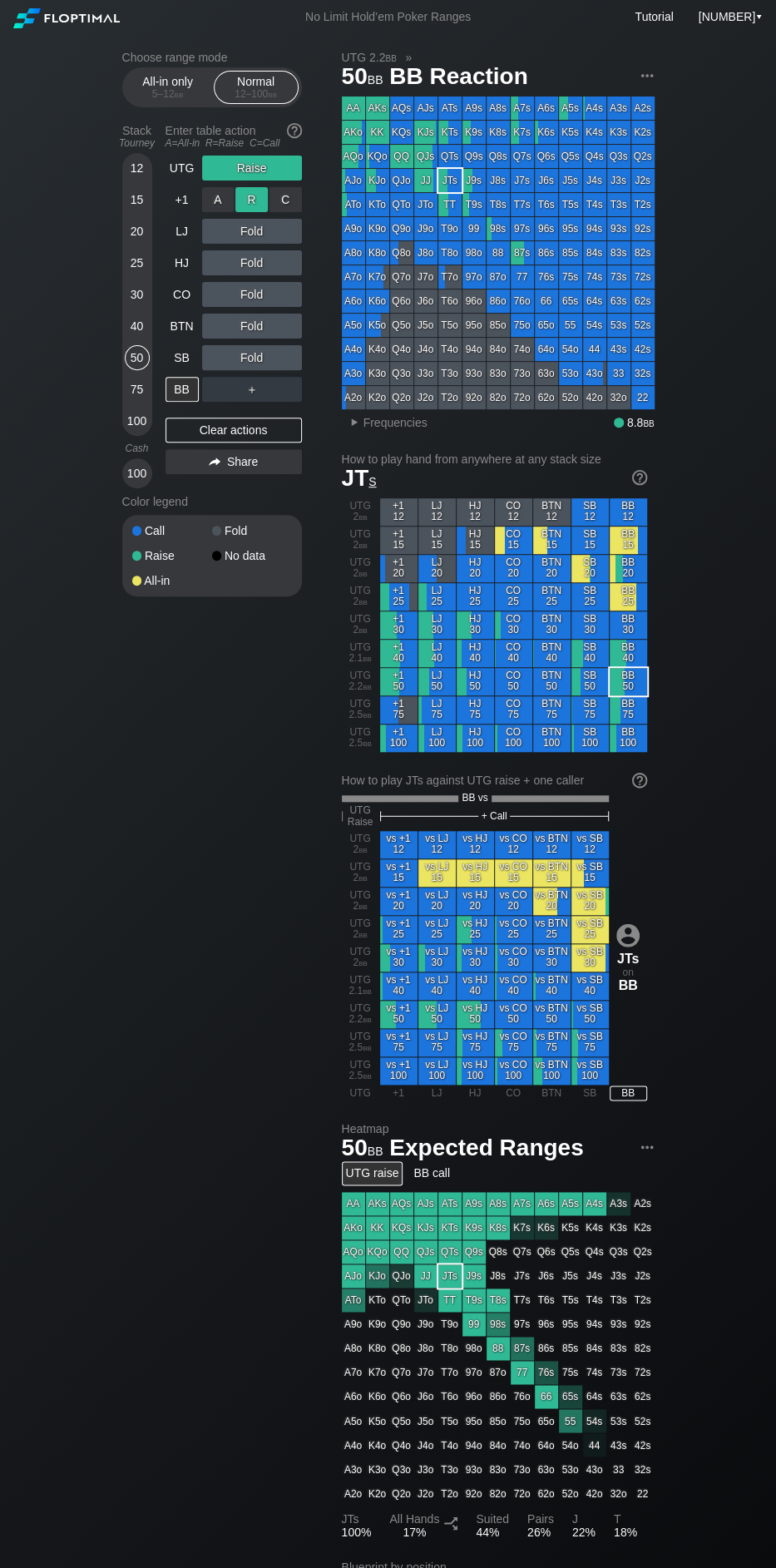 click on "R ✕" at bounding box center (251, 200) 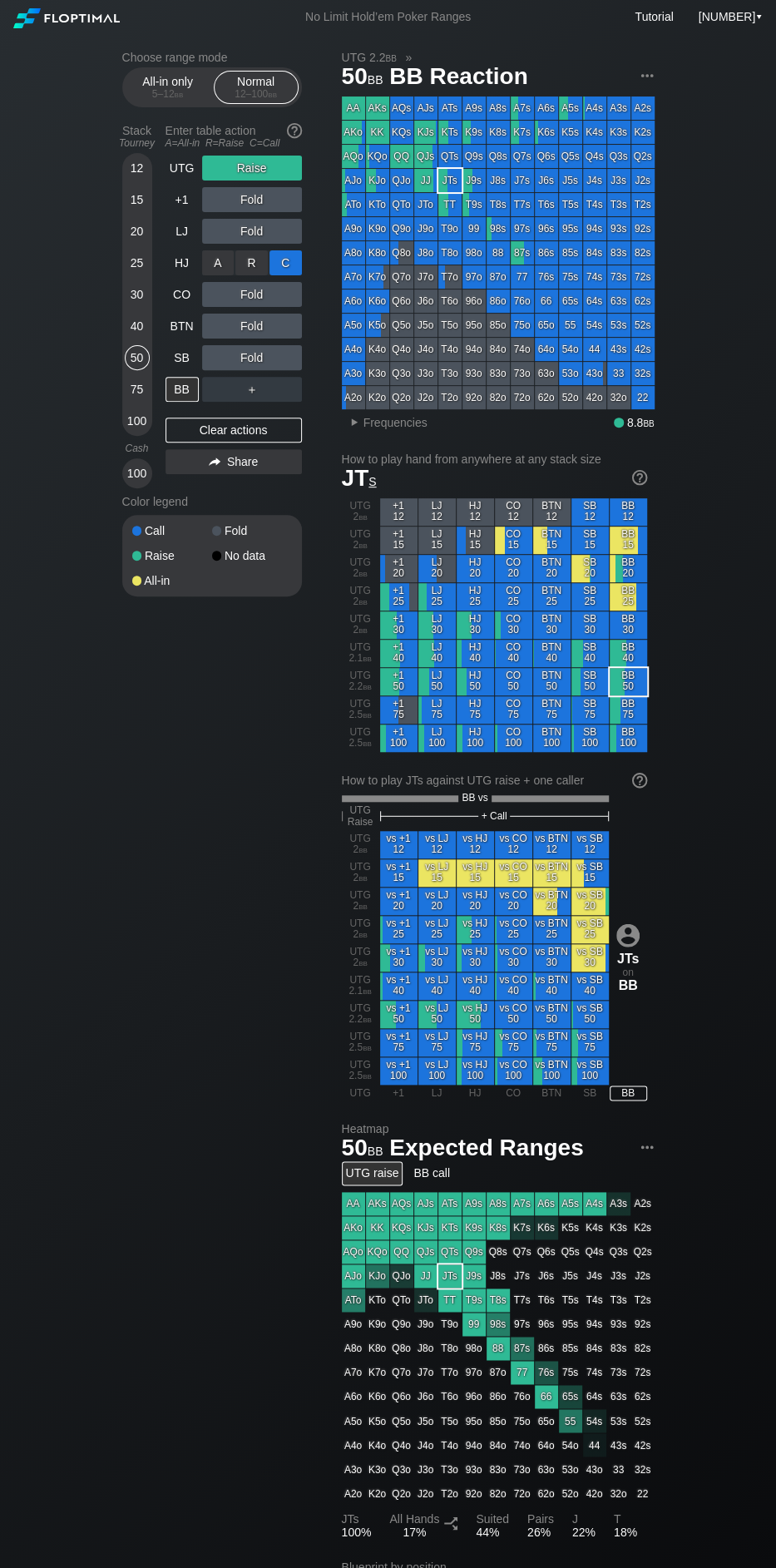 click on "C ✕" at bounding box center [285, 263] 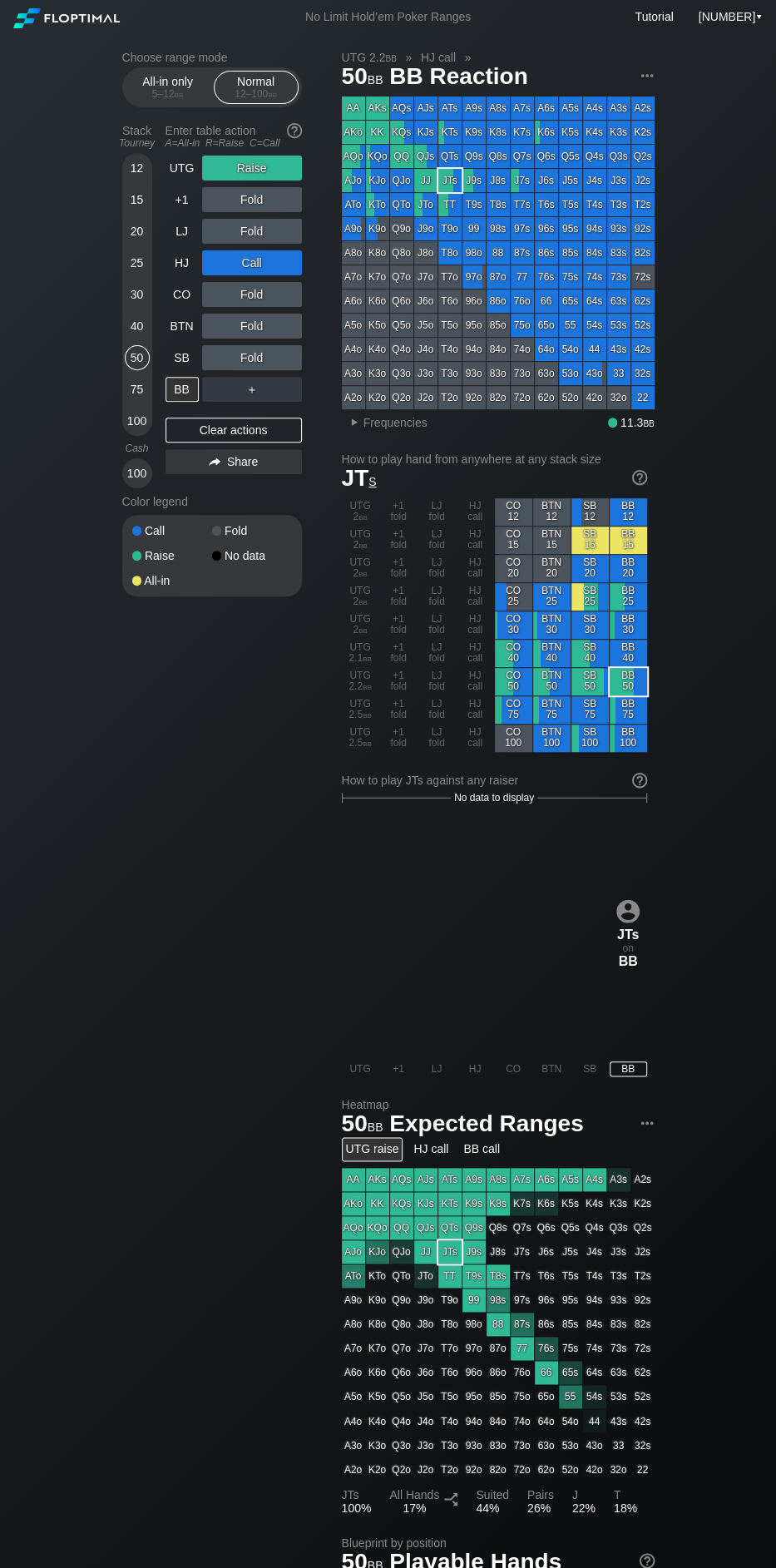 click on "Choose range mode All-in only 5 – 12 bb Normal 12 – 100 bb Stack Tourney Enter table action A=All-in  R=Raise  C=Call 12 15 20 25 30 40 50 75 100 Cash 100 UTG Raise +1 Fold LJ Fold HJ Call CO Fold BTN Fold SB Fold BB ＋ Clear actions Share Color legend   Call   Fold   Raise   No data   All-in UTG   2.2 bb » HJ   call » 50 bb   BB   Reaction AA AKs AQs AJs ATs A9s A8s A7s A6s A5s A4s A3s A2s AKo KK KQs KJs KTs K9s K8s K7s K6s K5s K4s K3s K2s AQoKQo QQ QJs QTs Q9s Q8s Q7s Q6s Q5s Q4s Q3s Q2s AJo KJo QJo JJ JTs J9s J8s J7s J6s J5s J4s J3s J2s ATo KTo QTo JTo TT T9s T8s T7s T6s T5s T4s T3s T2s A9o K9o Q9o J9o T9o 99 98s 97s 96s 95s 94s 93s 92s A8o K8o Q8o J8o T8o 98o 88 87s 86s 85s 84s 83s 82s A7o K7o Q7o J7o T7o 97o 87o 77 76s 75s 74s 73s 72s A6o K6o Q6o J6o T6o 96o 86o 76o 66 65s 64s 63s 62s A5o K5o Q5o J5o T5o 95o 85o 75o 65o 55 54s 53s 52s A4o K4o Q4o J4o T4o 94o 84o 74o 64o 54o 44 43s 42s A3o K3o Q3o J3o T3o 93o 83o 73o 63o 53o 43o 33 32s A2o K2o Q2o J2o T2o 92o 82o 72o 62o 52o 42o 32o 22 ▸   s" at bounding box center [388, 985] 